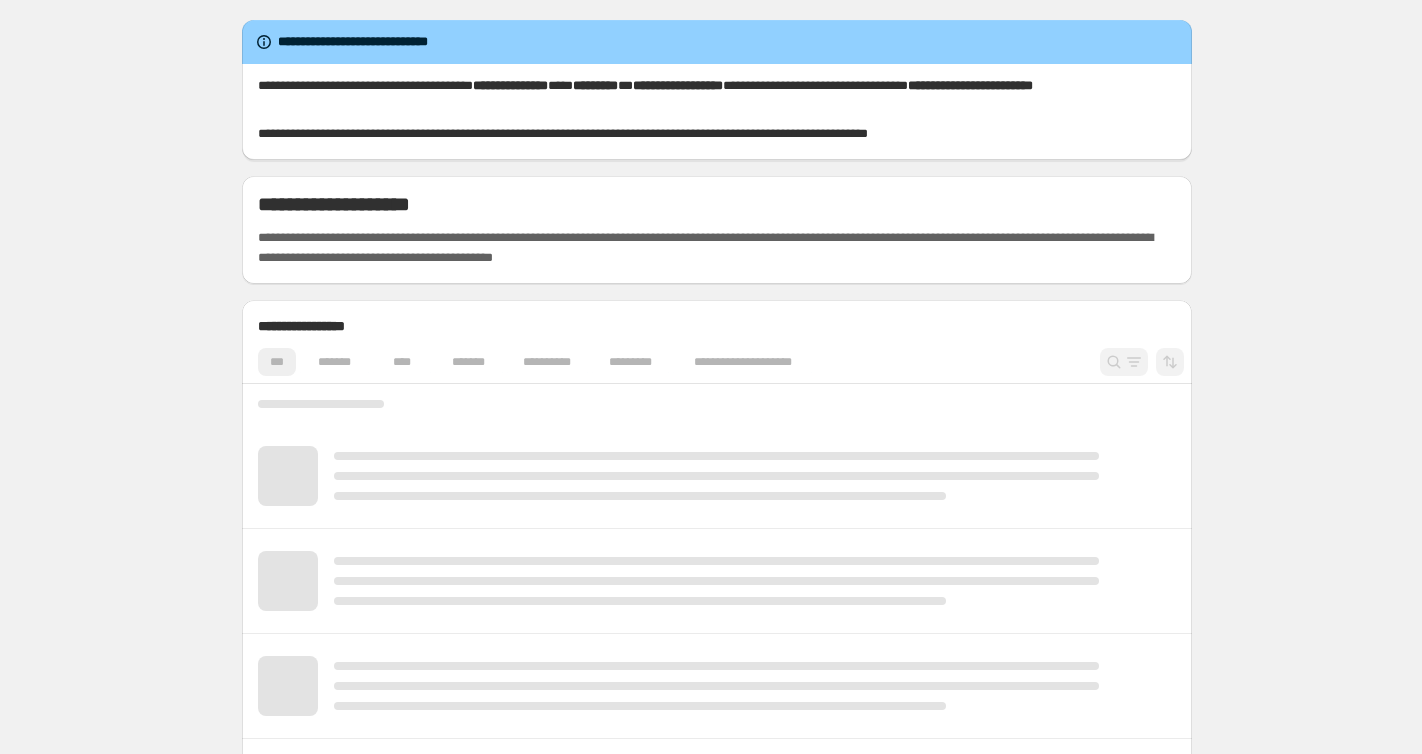 scroll, scrollTop: 0, scrollLeft: 0, axis: both 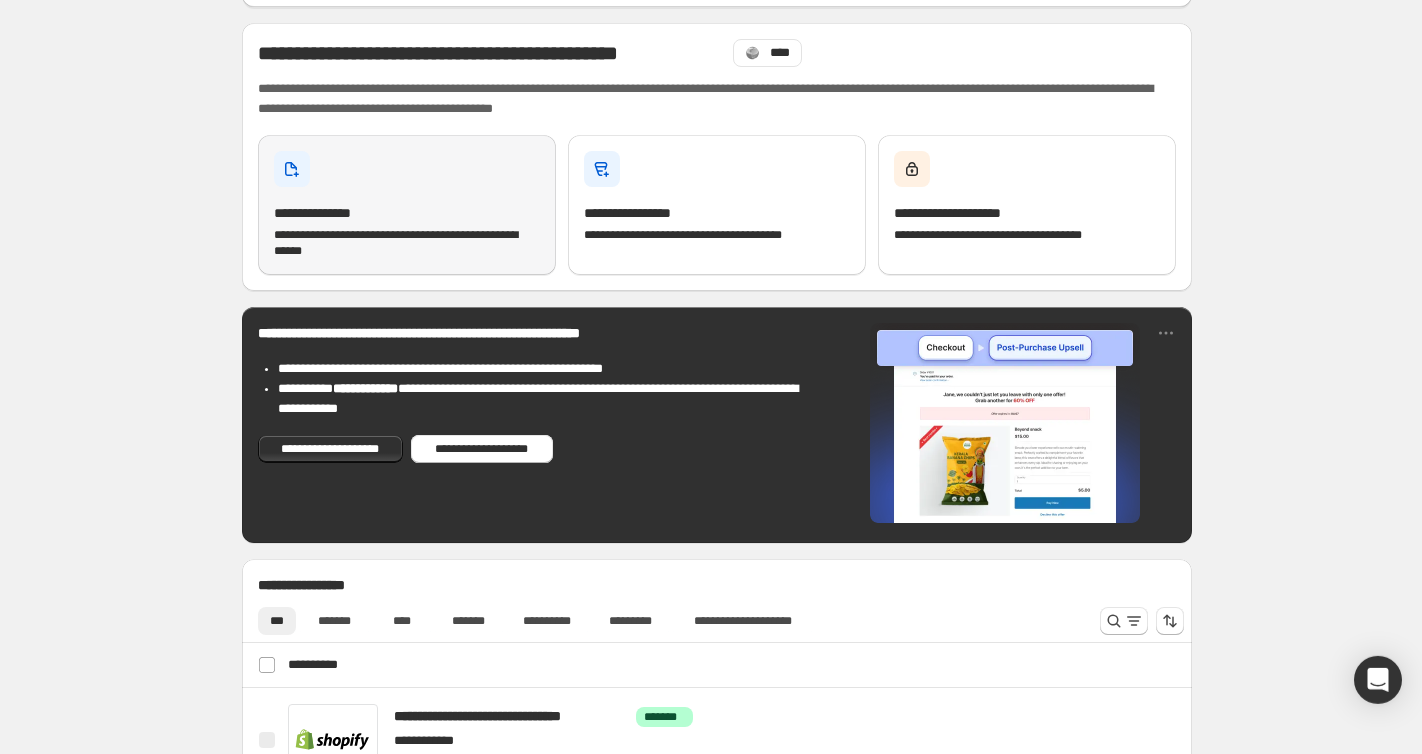 click on "**********" at bounding box center (407, 213) 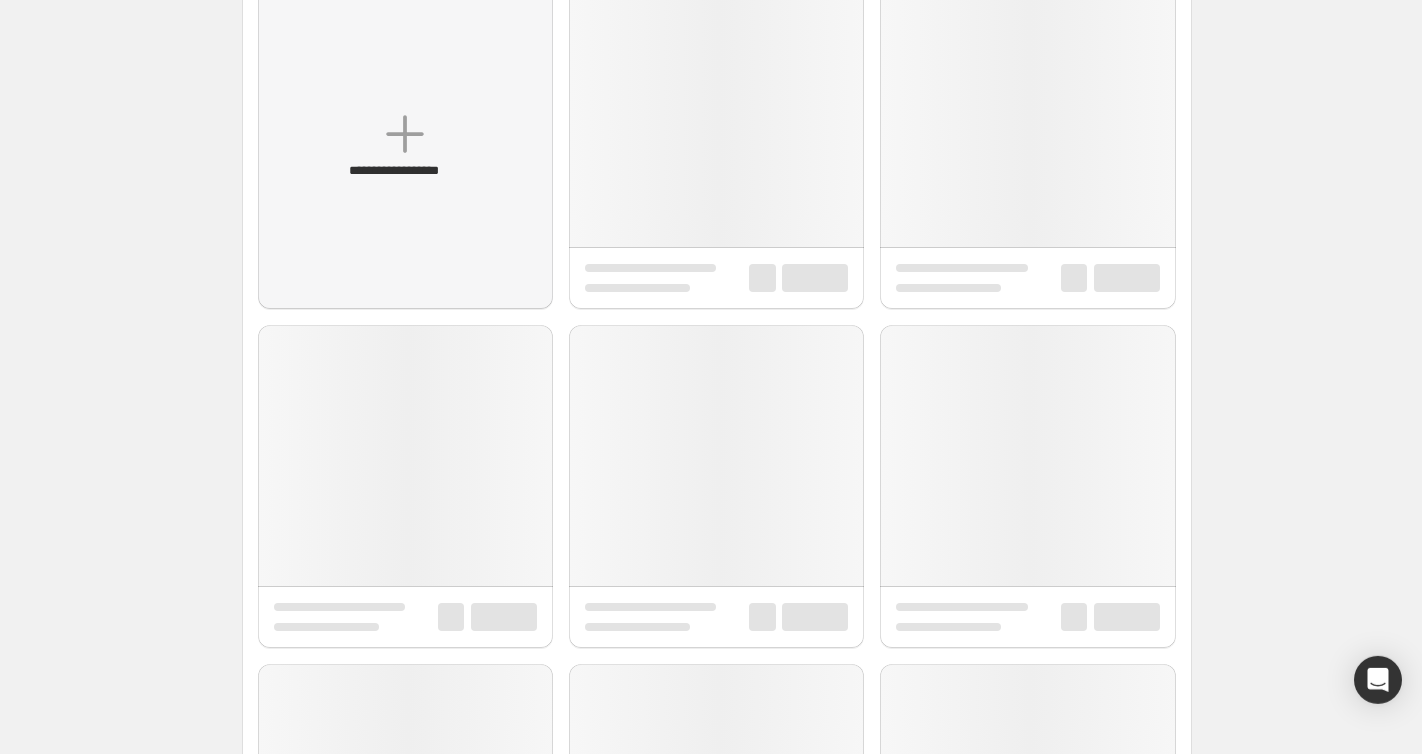 scroll, scrollTop: 0, scrollLeft: 0, axis: both 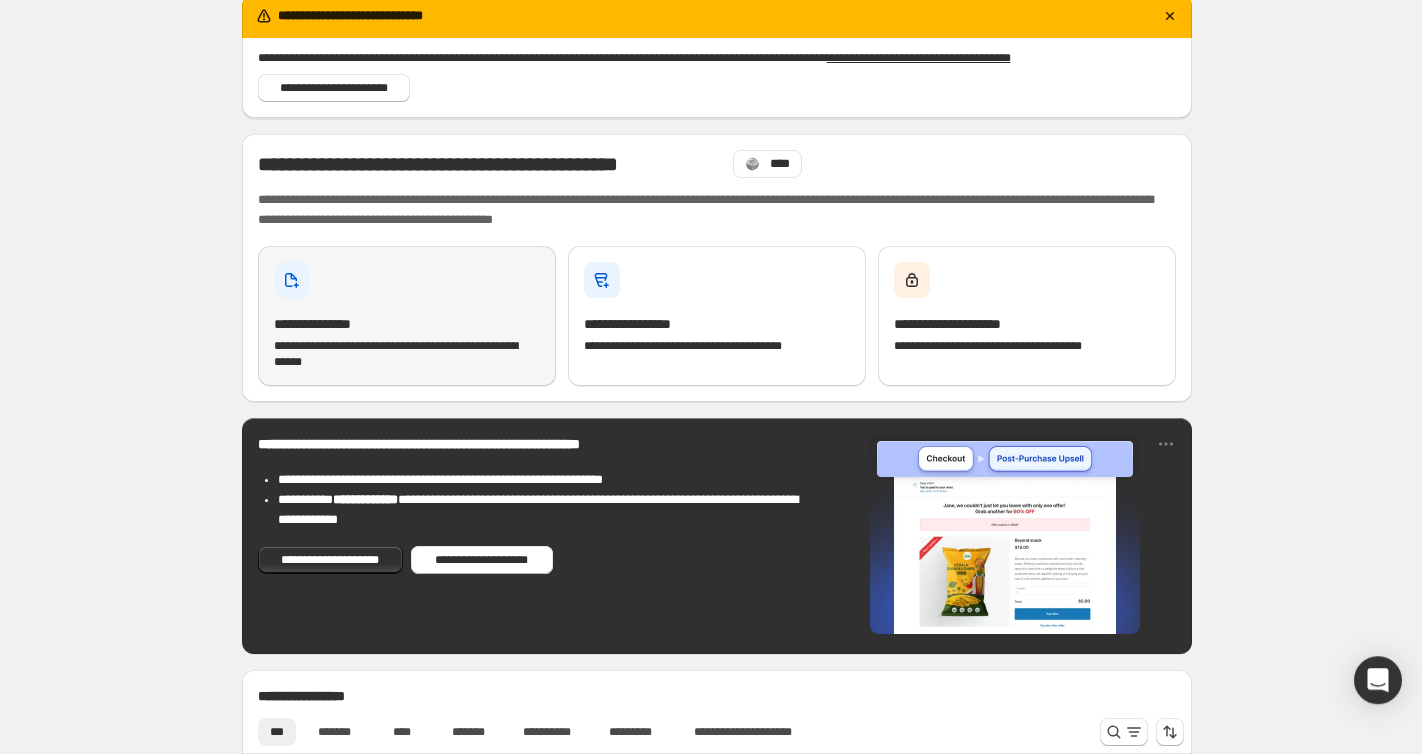 click on "**********" at bounding box center [407, 324] 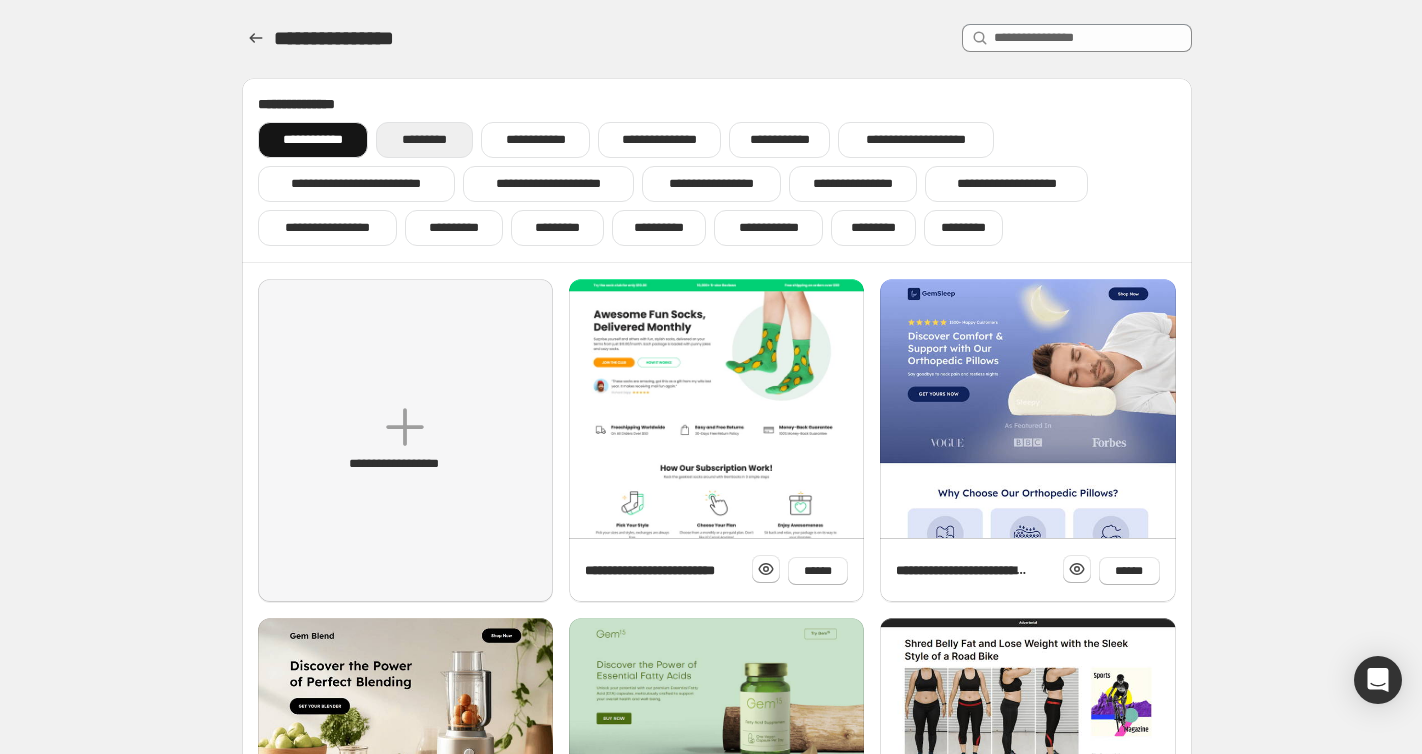 click on "*********" at bounding box center [424, 140] 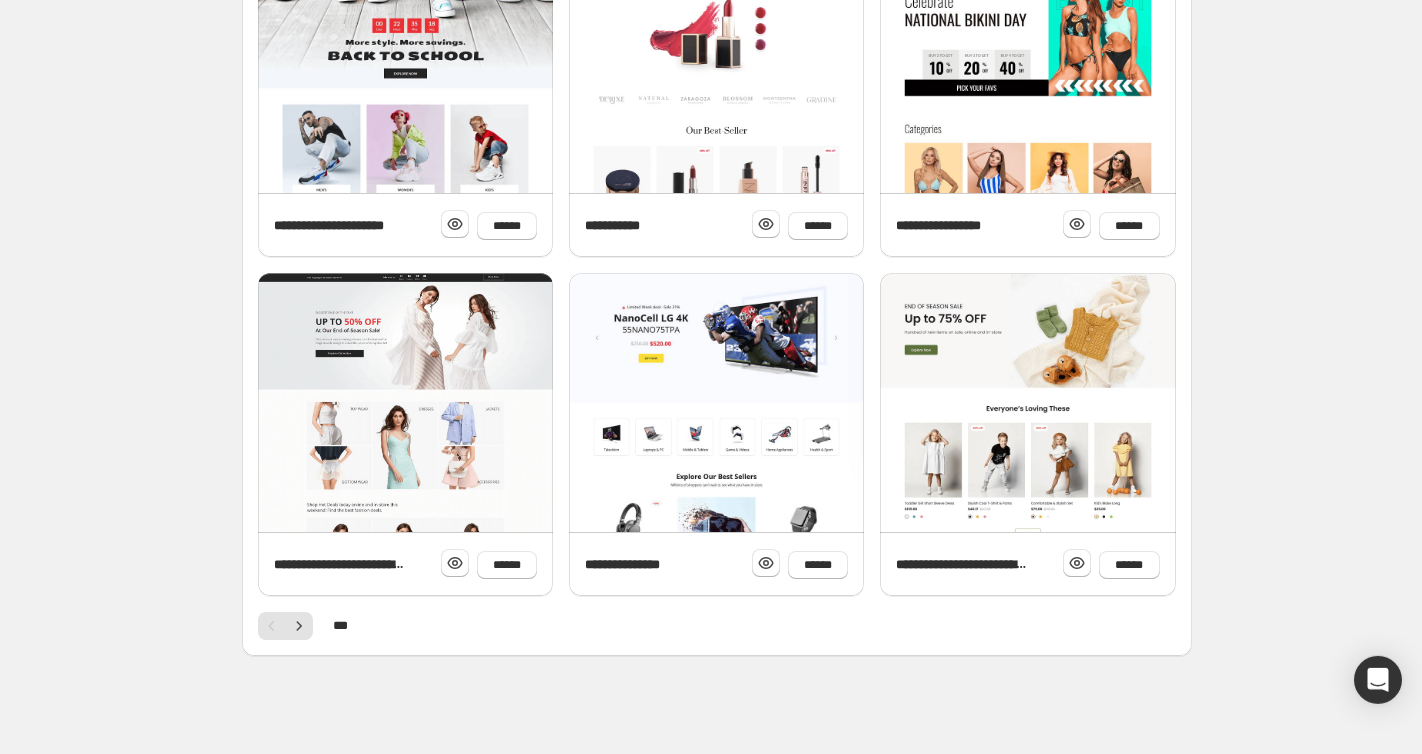 scroll, scrollTop: 686, scrollLeft: 0, axis: vertical 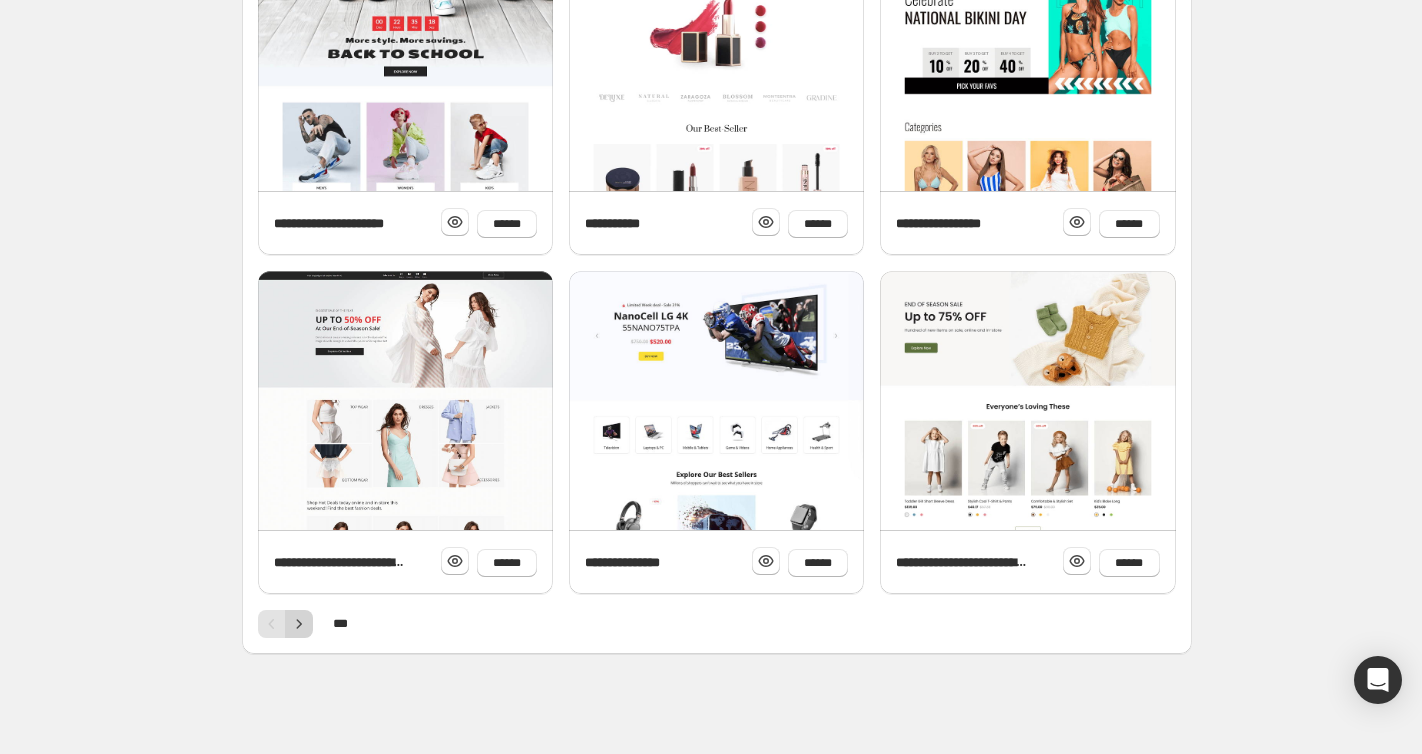 click 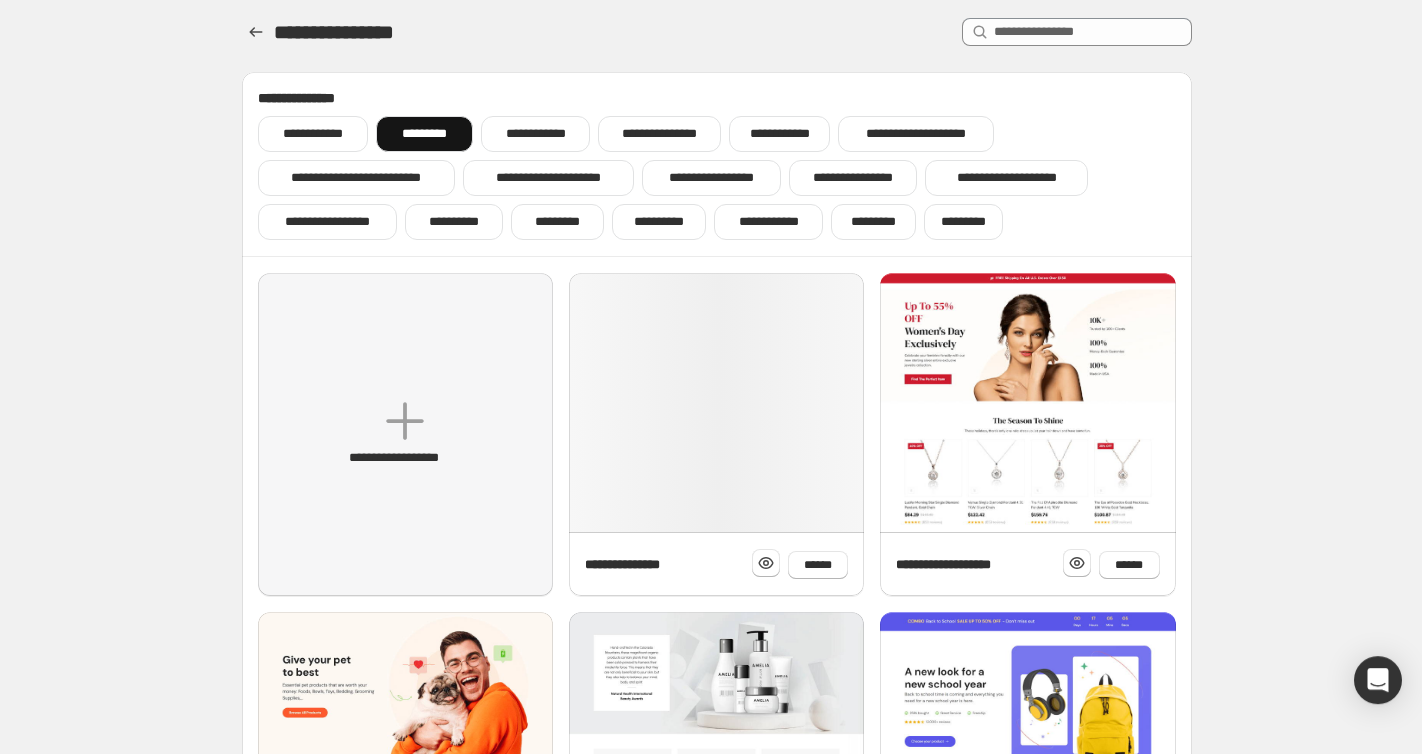 scroll, scrollTop: 0, scrollLeft: 0, axis: both 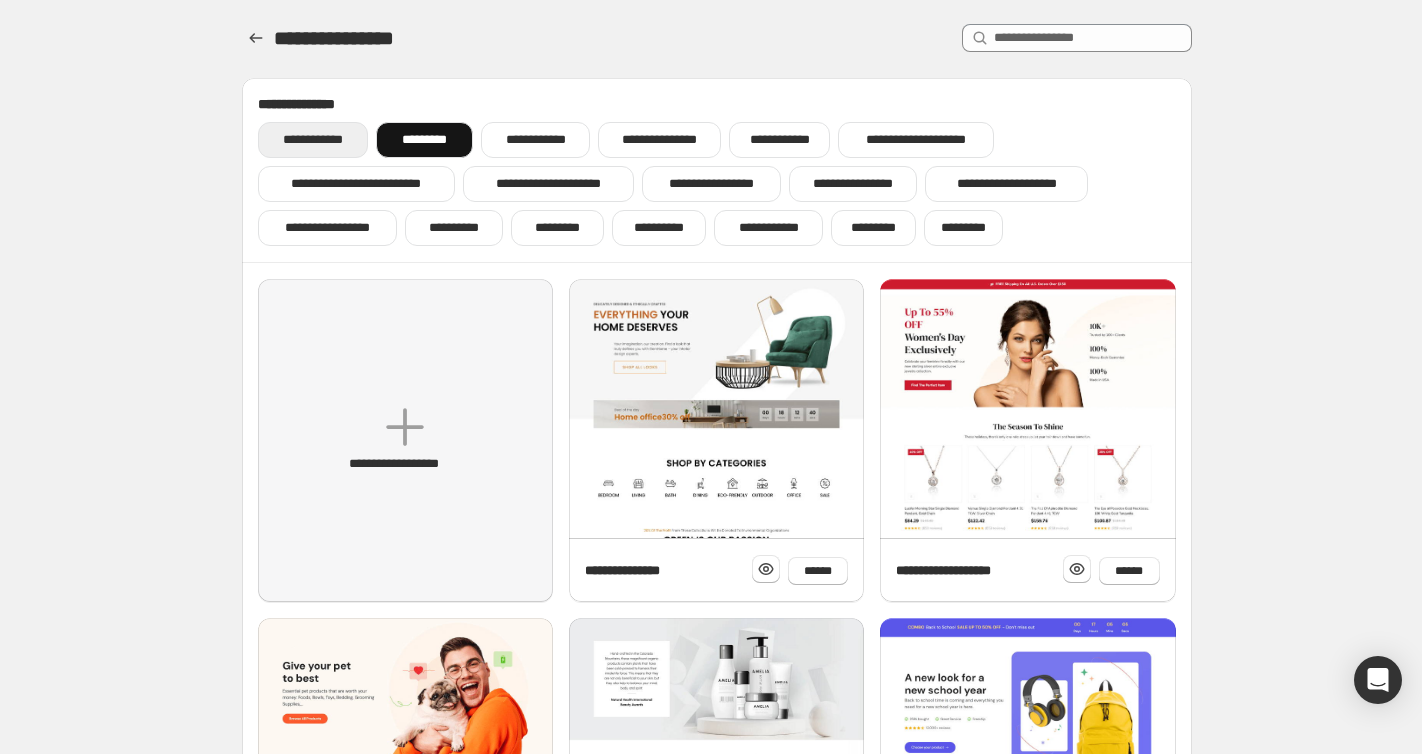 click on "**********" at bounding box center [313, 140] 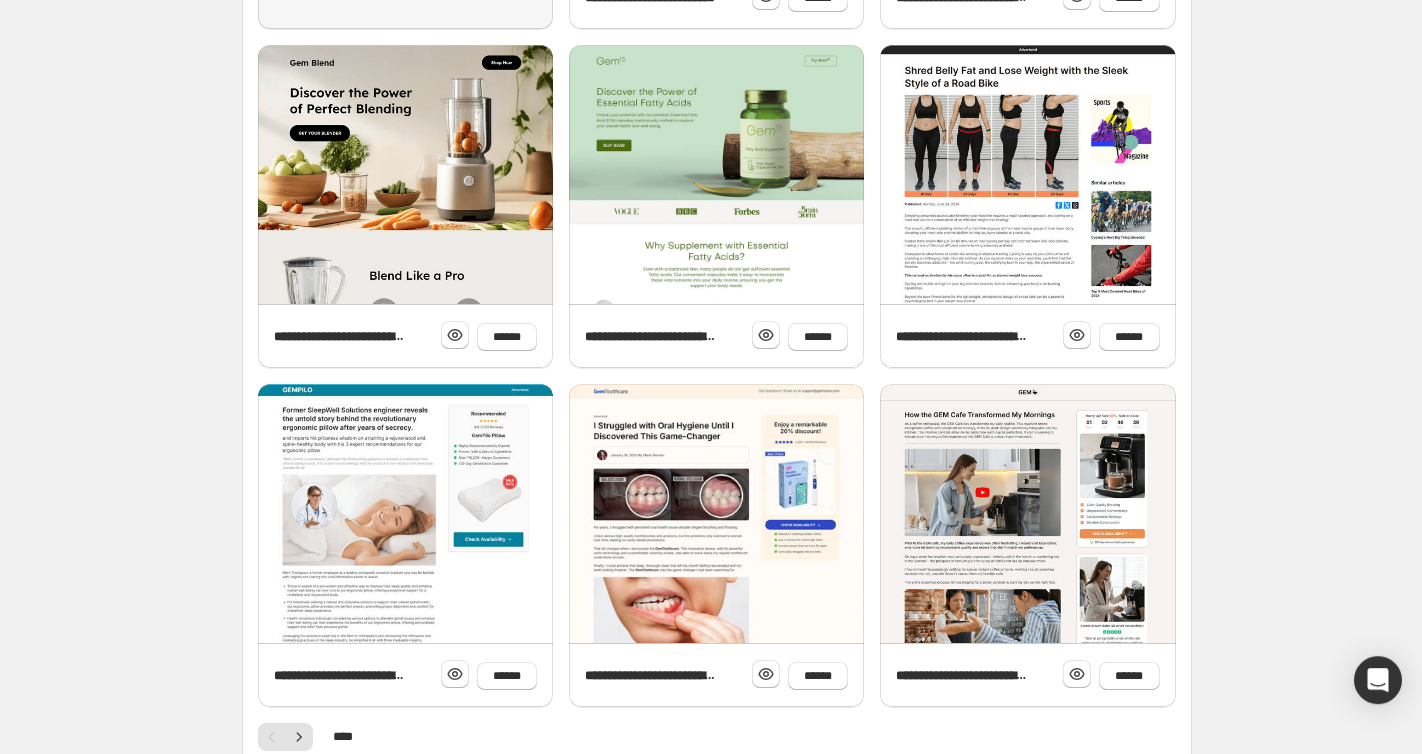 scroll, scrollTop: 686, scrollLeft: 0, axis: vertical 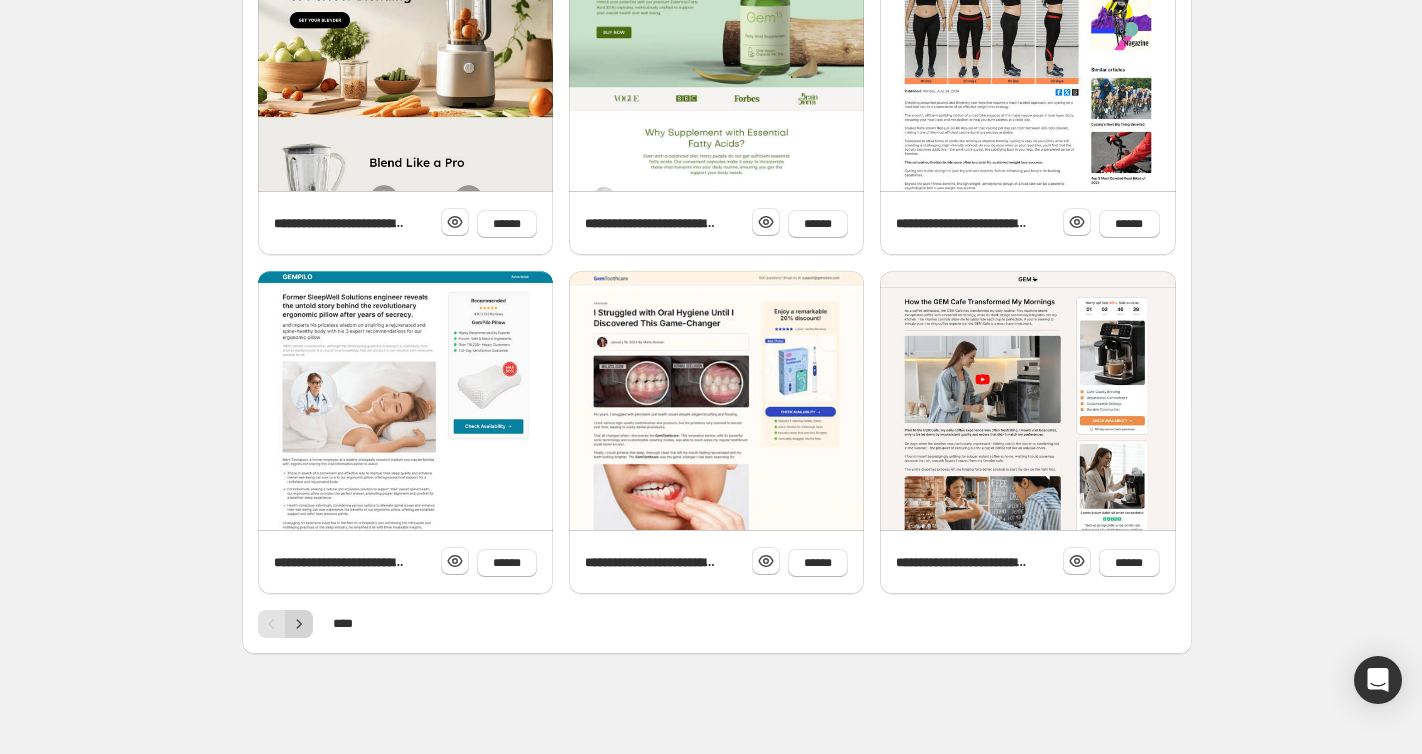 click 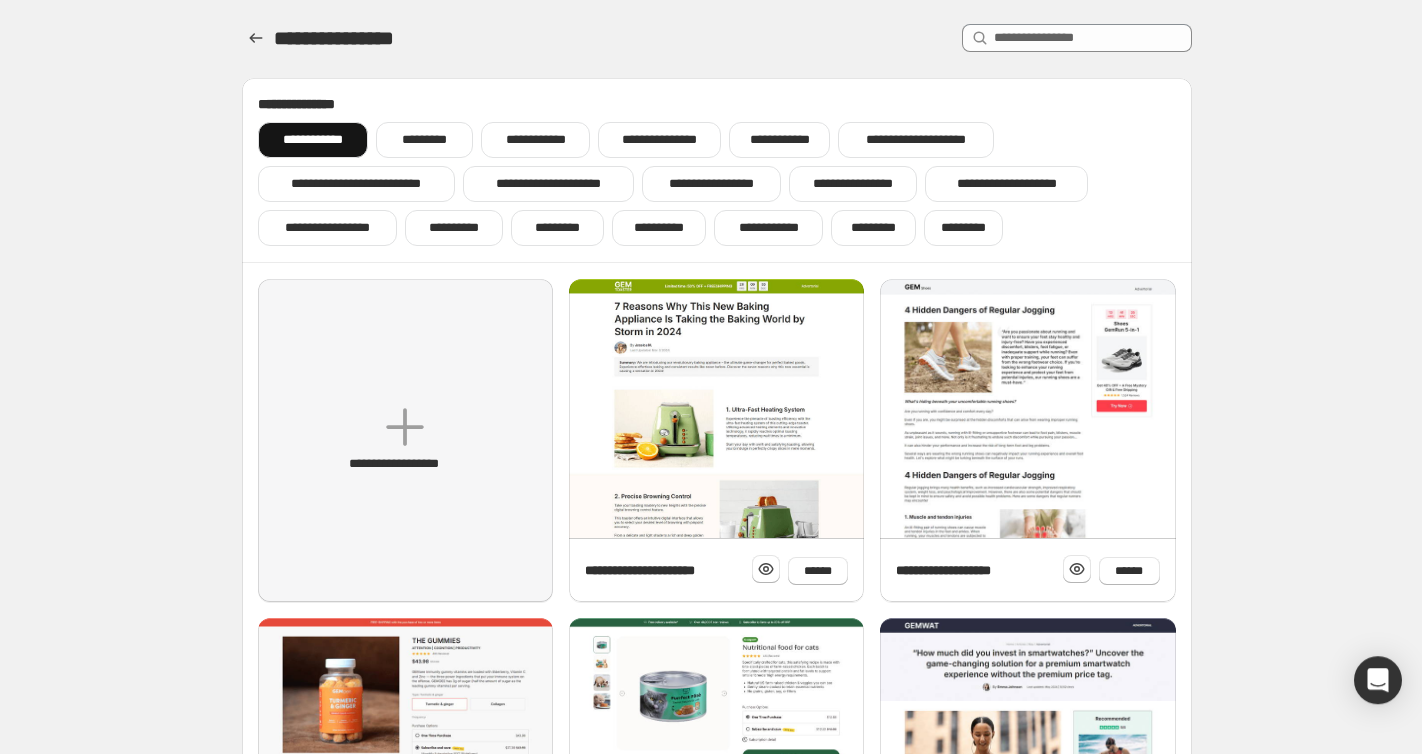 scroll, scrollTop: 0, scrollLeft: 0, axis: both 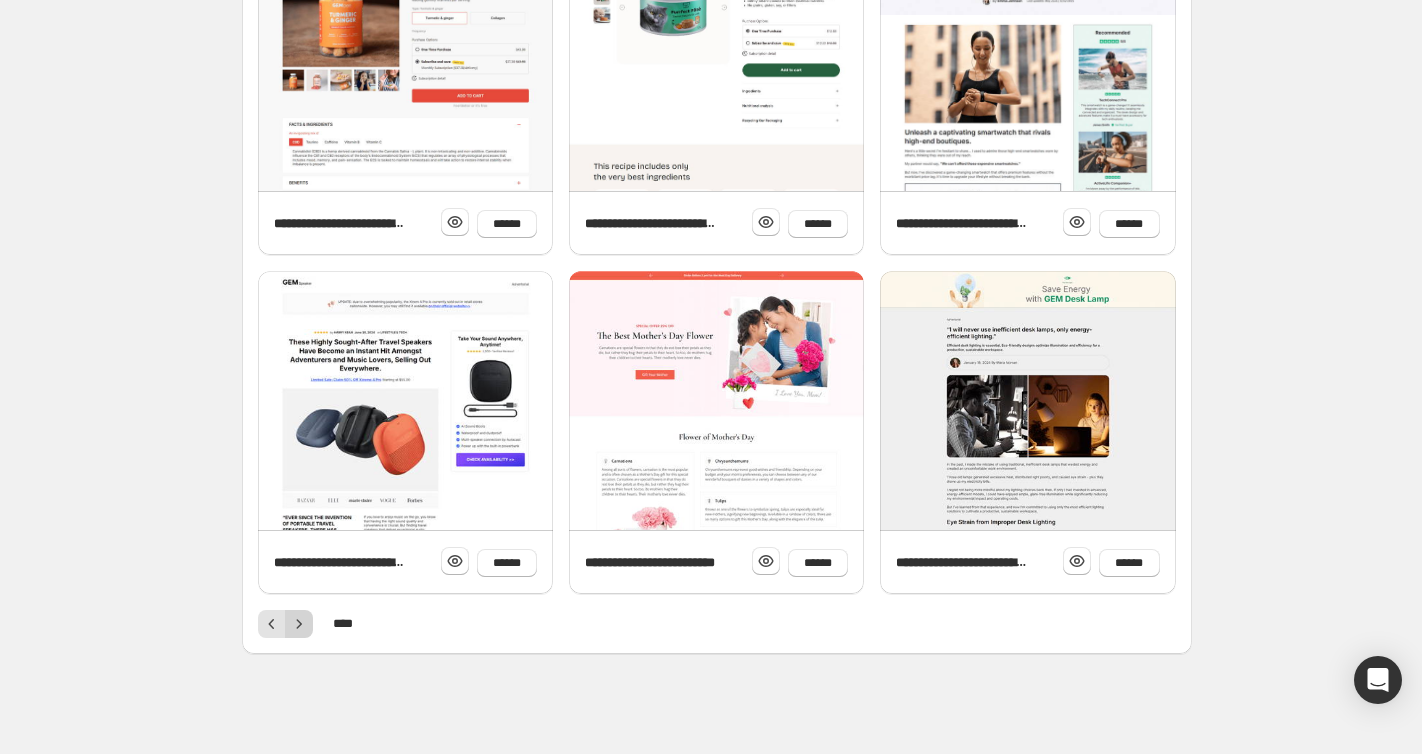 click 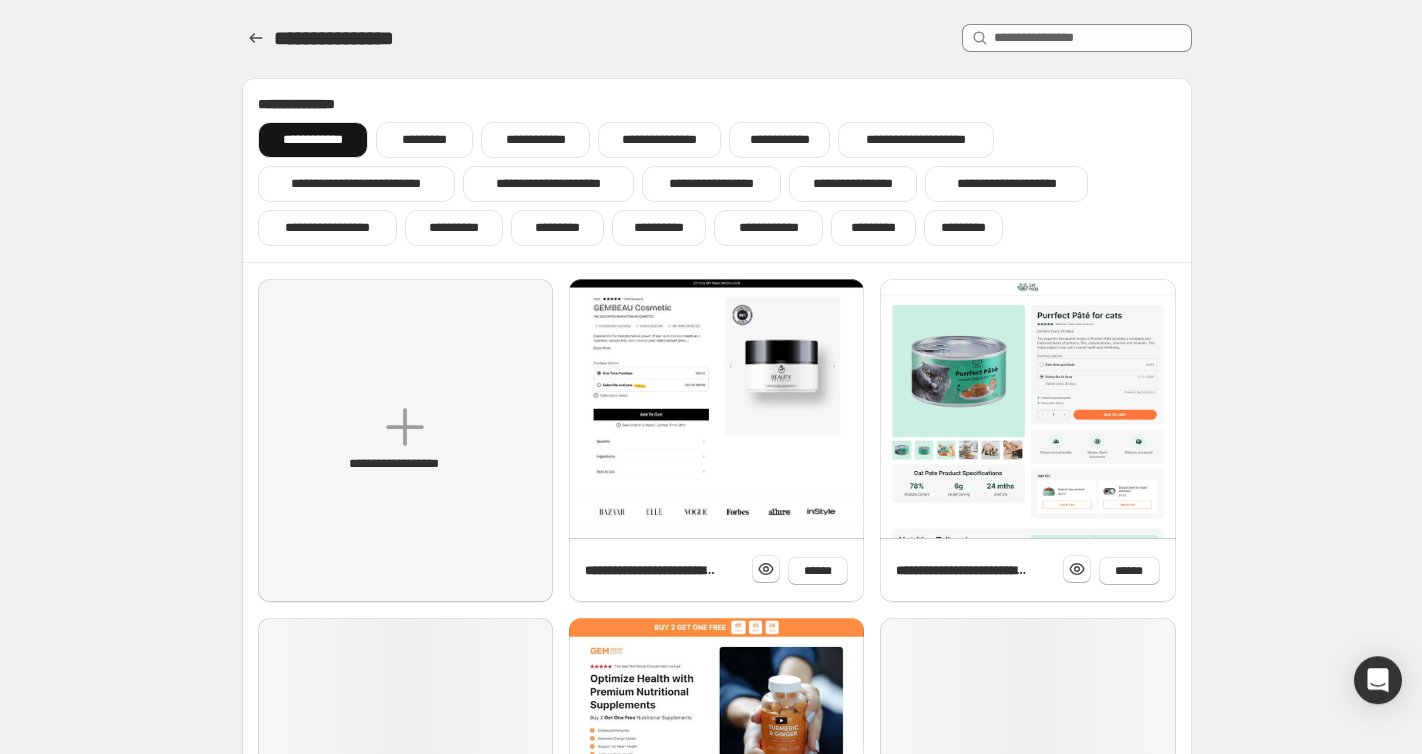 scroll, scrollTop: 0, scrollLeft: 0, axis: both 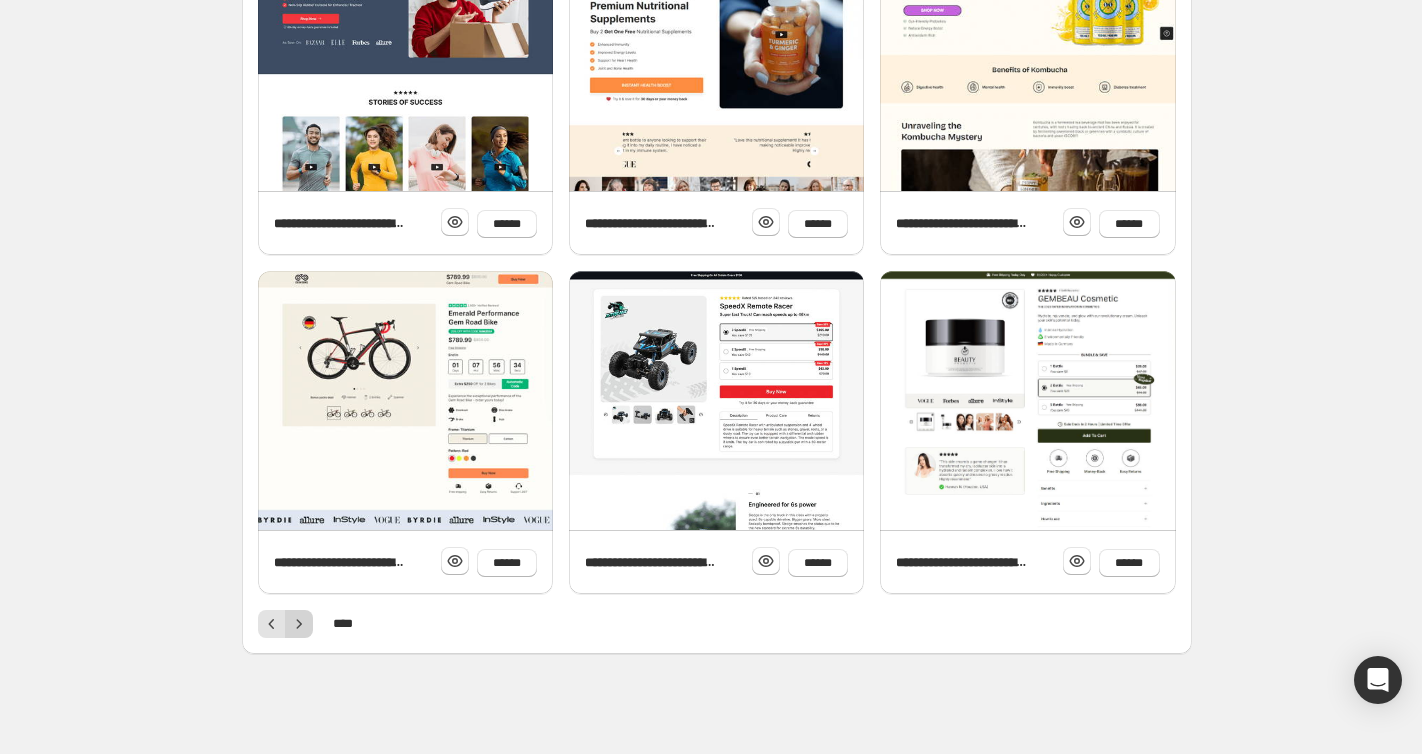 click 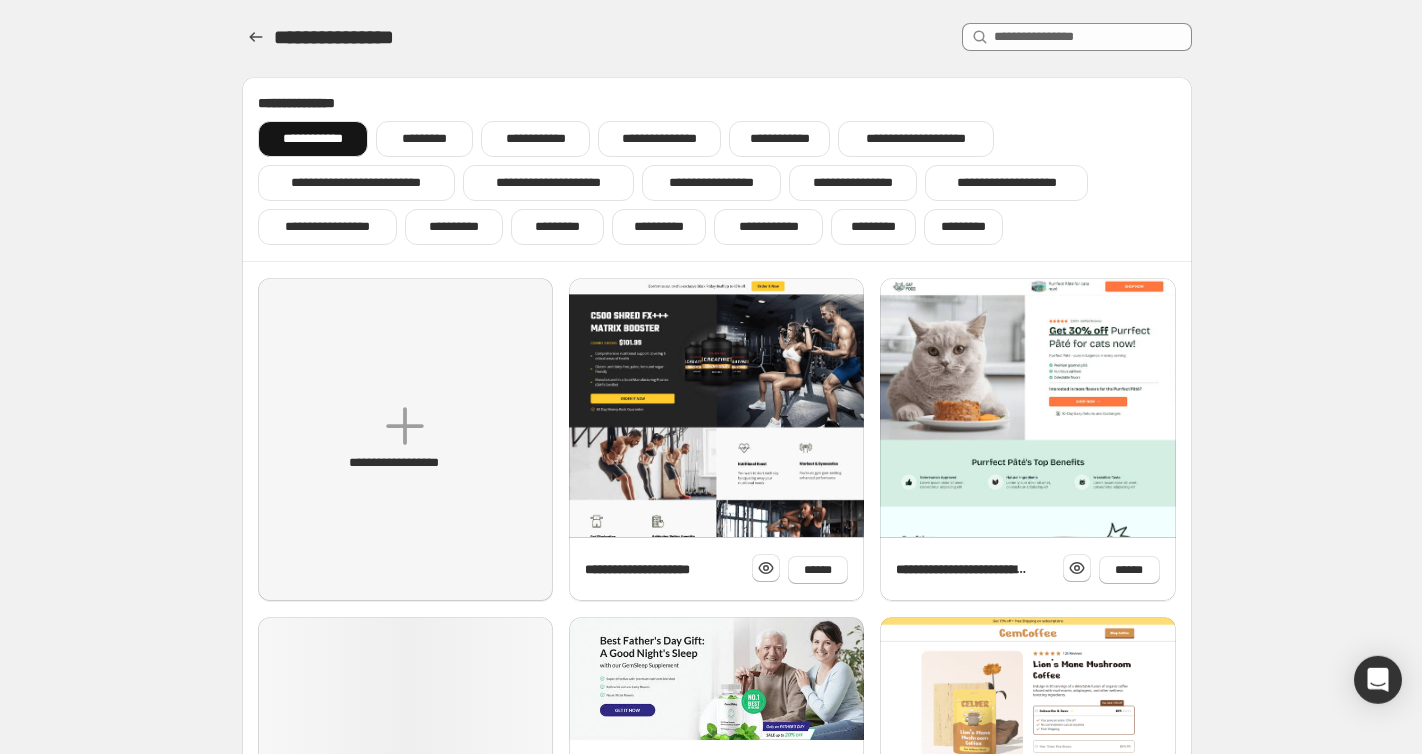 scroll, scrollTop: 0, scrollLeft: 0, axis: both 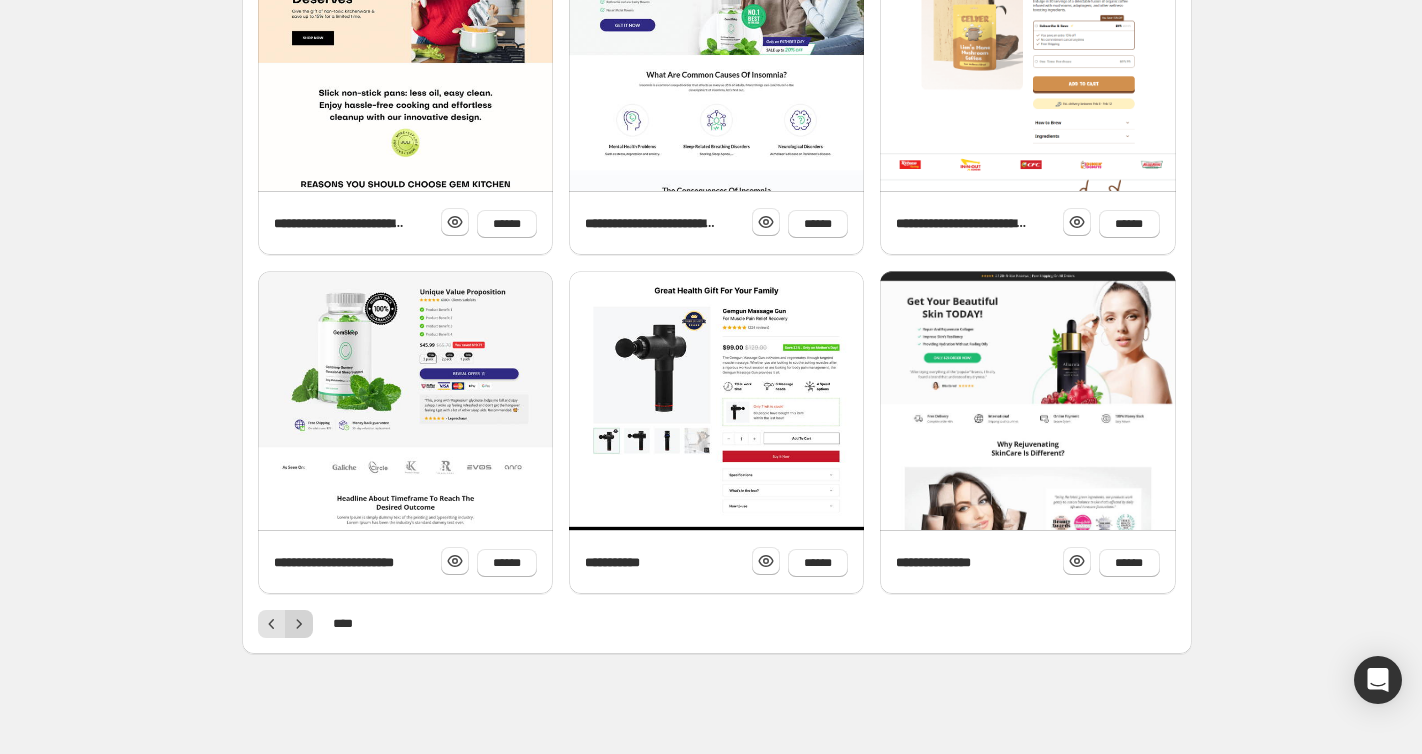 click 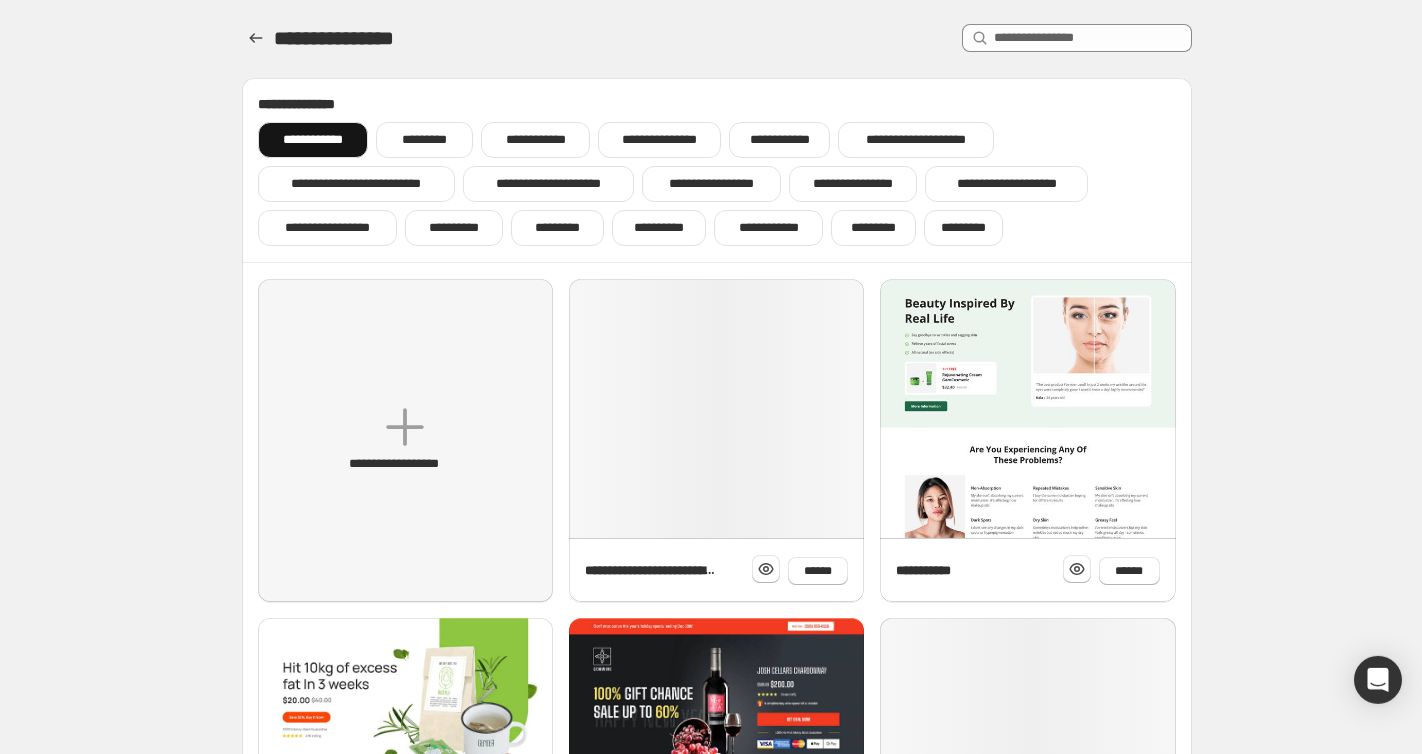 scroll, scrollTop: 0, scrollLeft: 0, axis: both 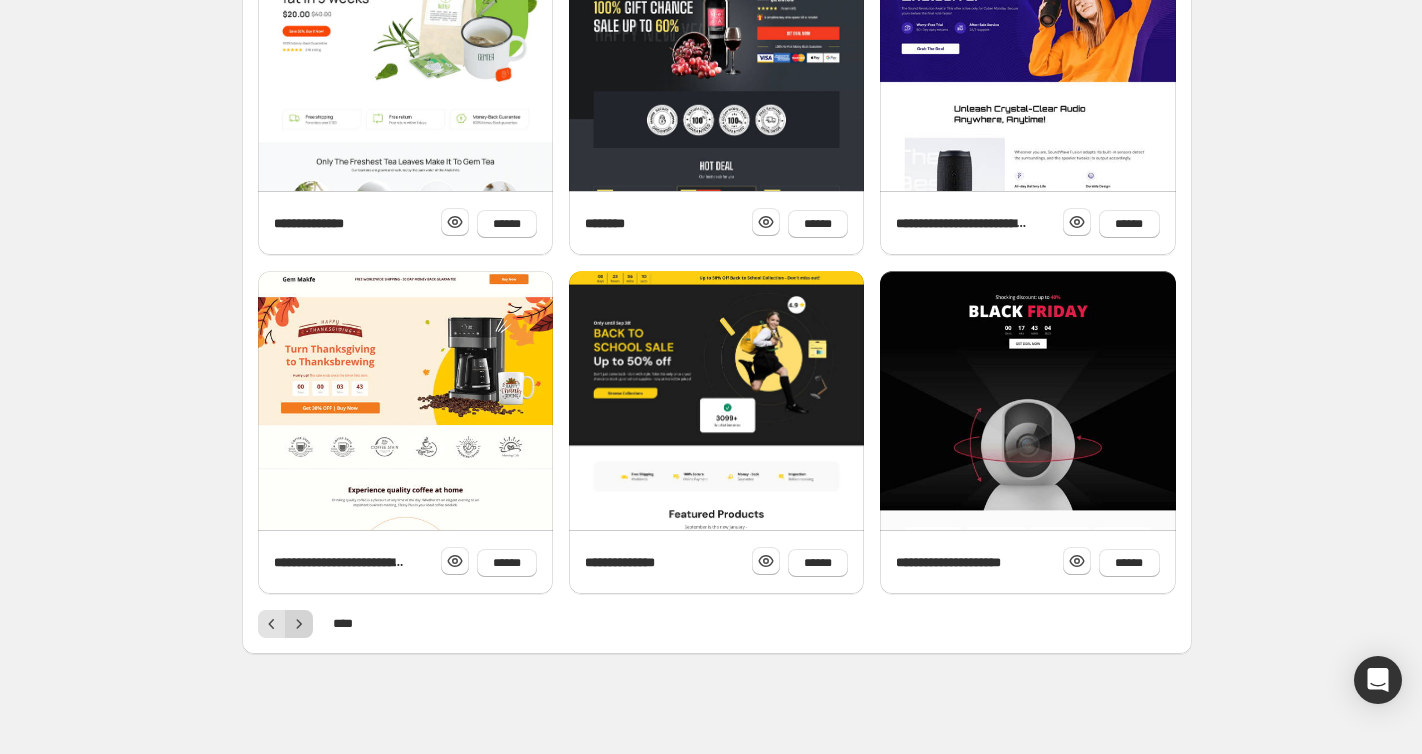click 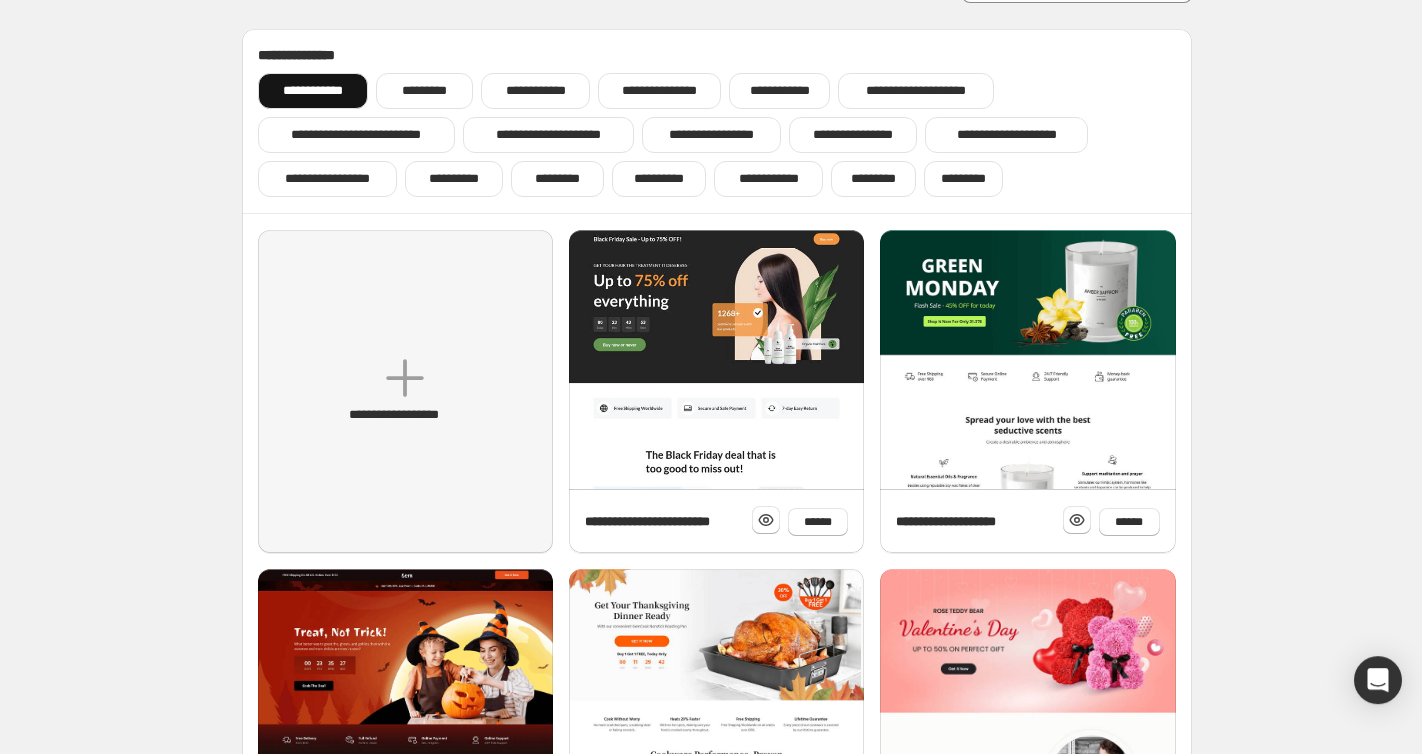 scroll, scrollTop: 0, scrollLeft: 0, axis: both 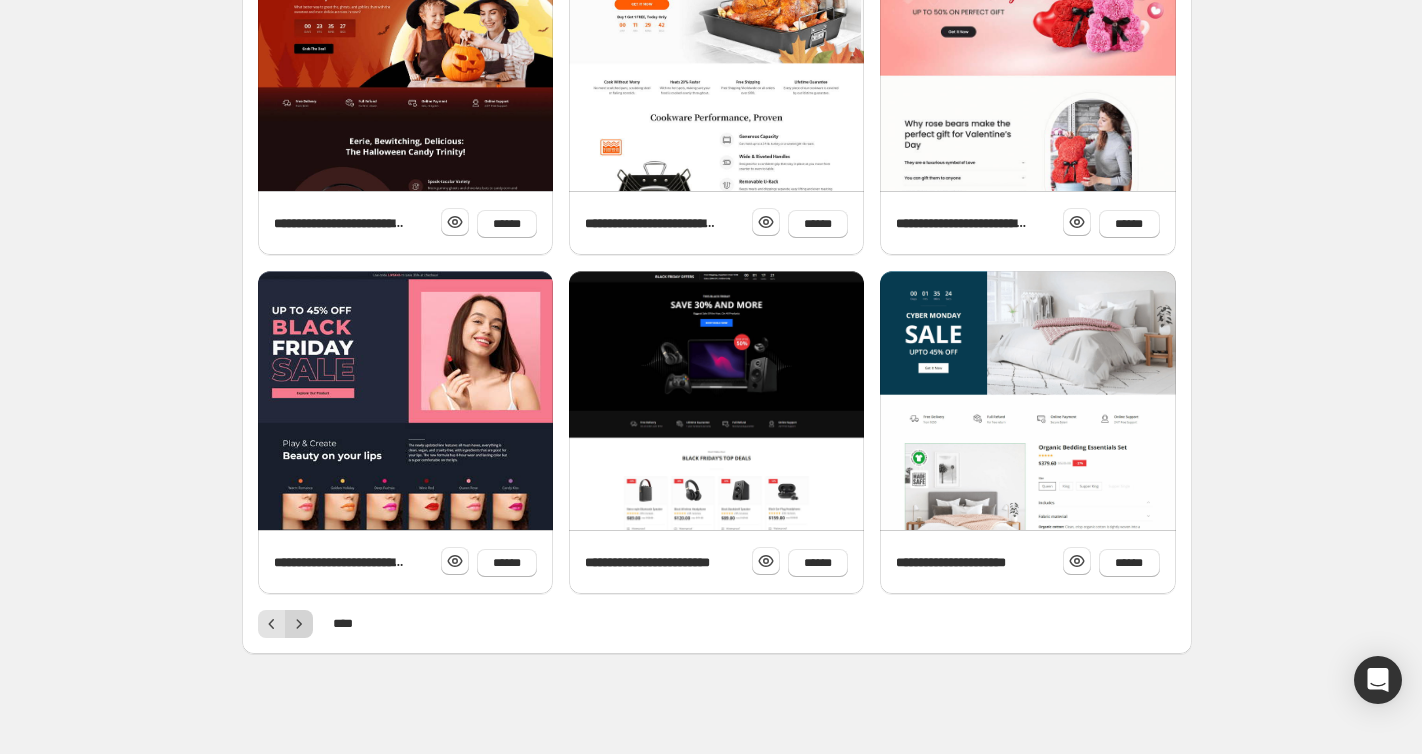click 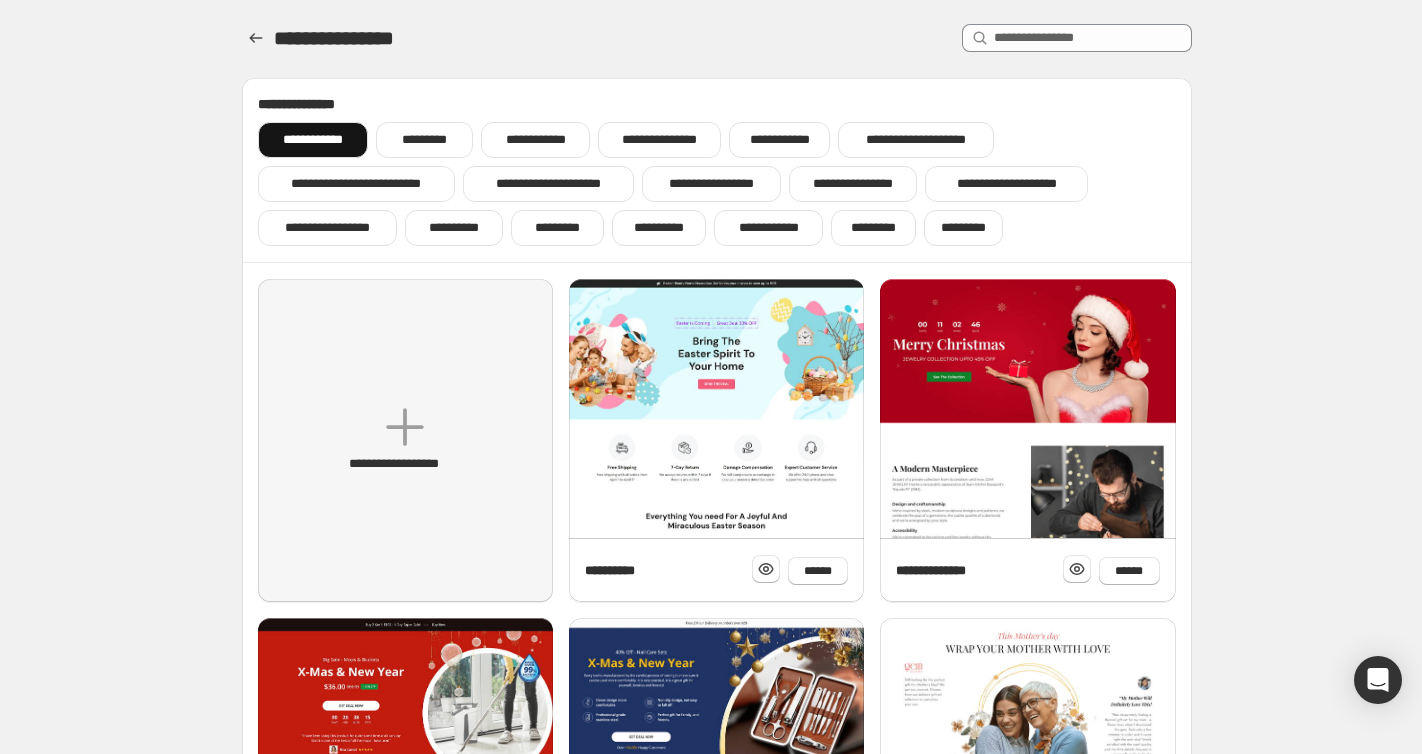 scroll, scrollTop: 0, scrollLeft: 0, axis: both 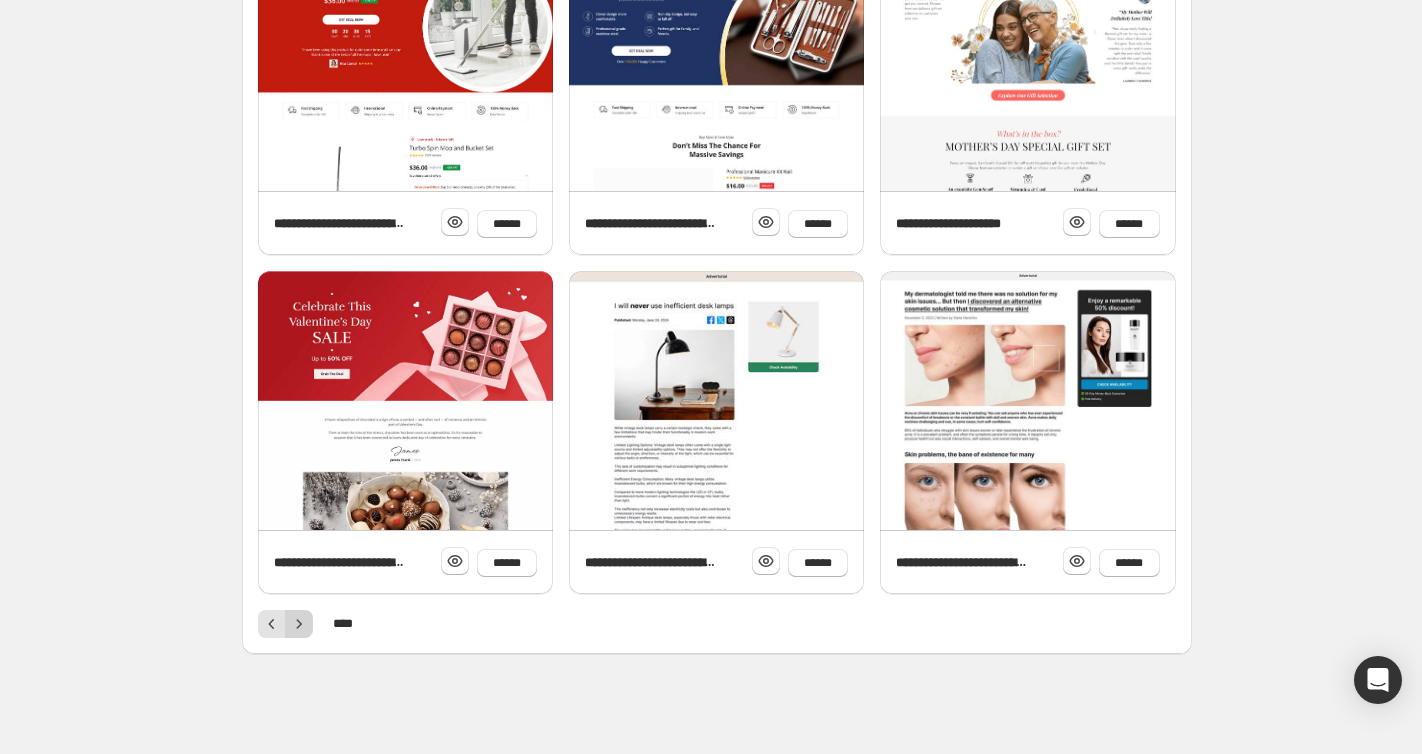 click 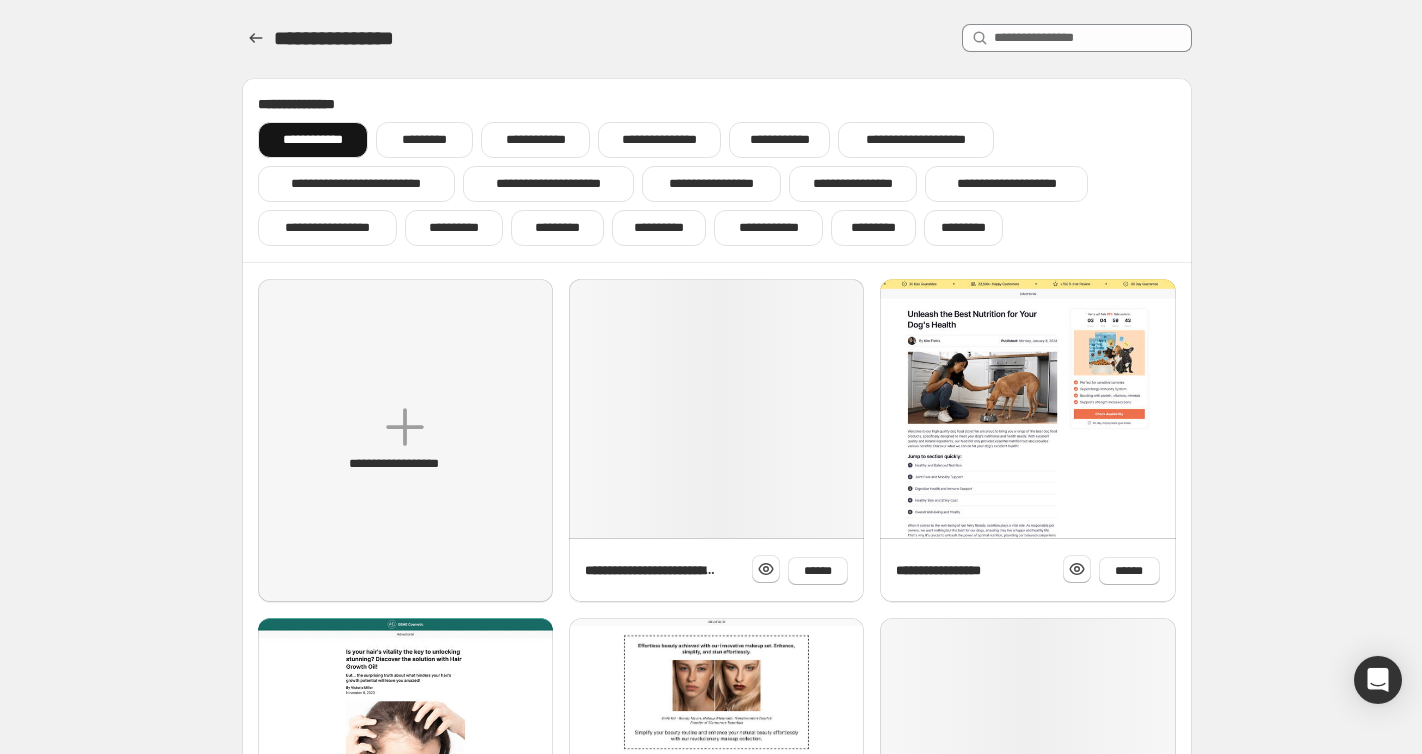 scroll, scrollTop: 0, scrollLeft: 0, axis: both 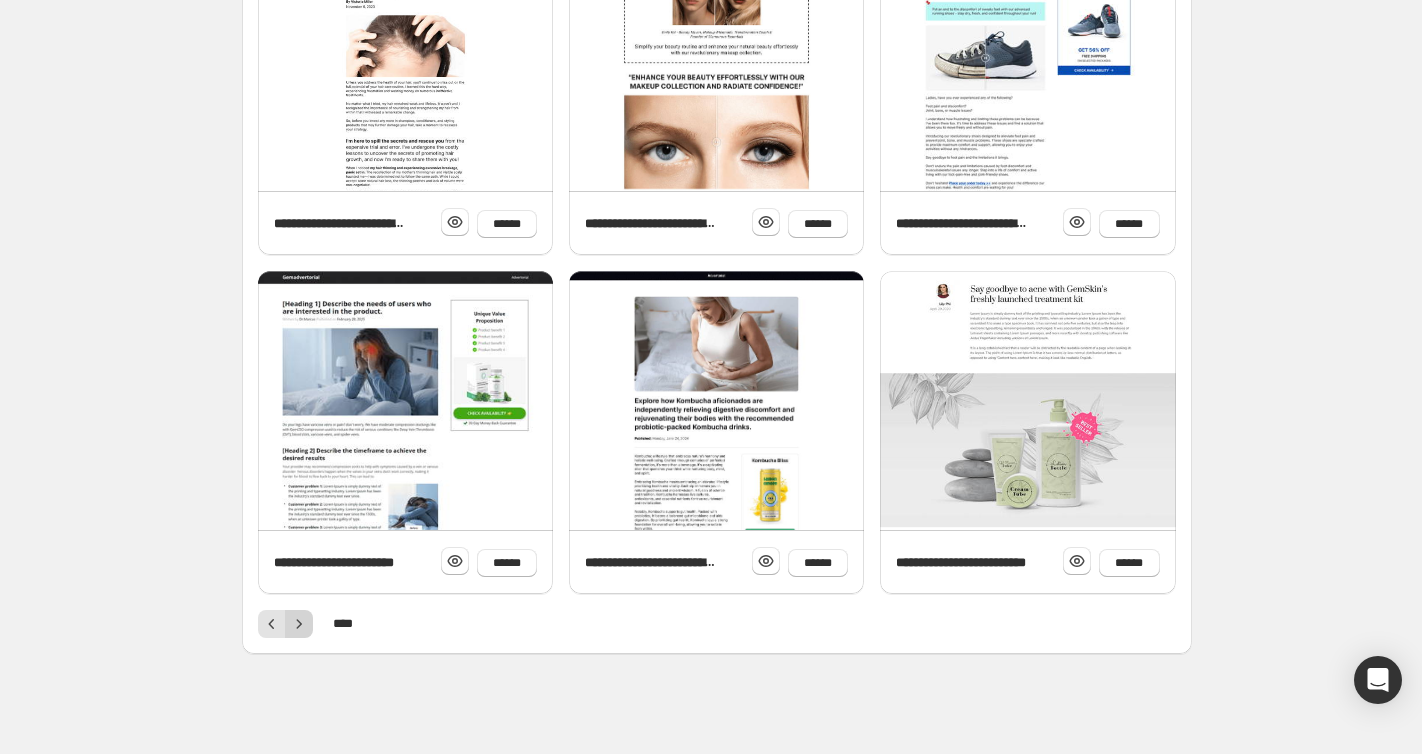 click 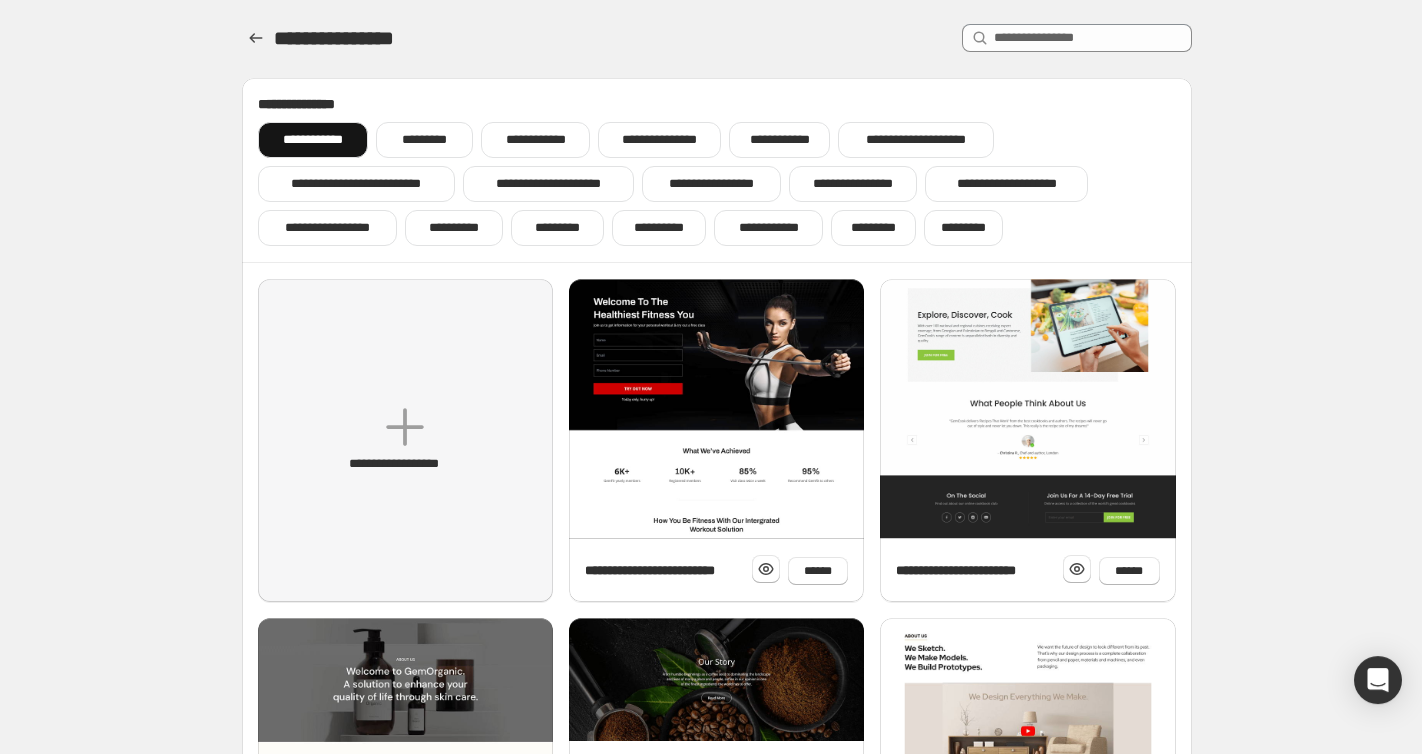 scroll, scrollTop: 0, scrollLeft: 0, axis: both 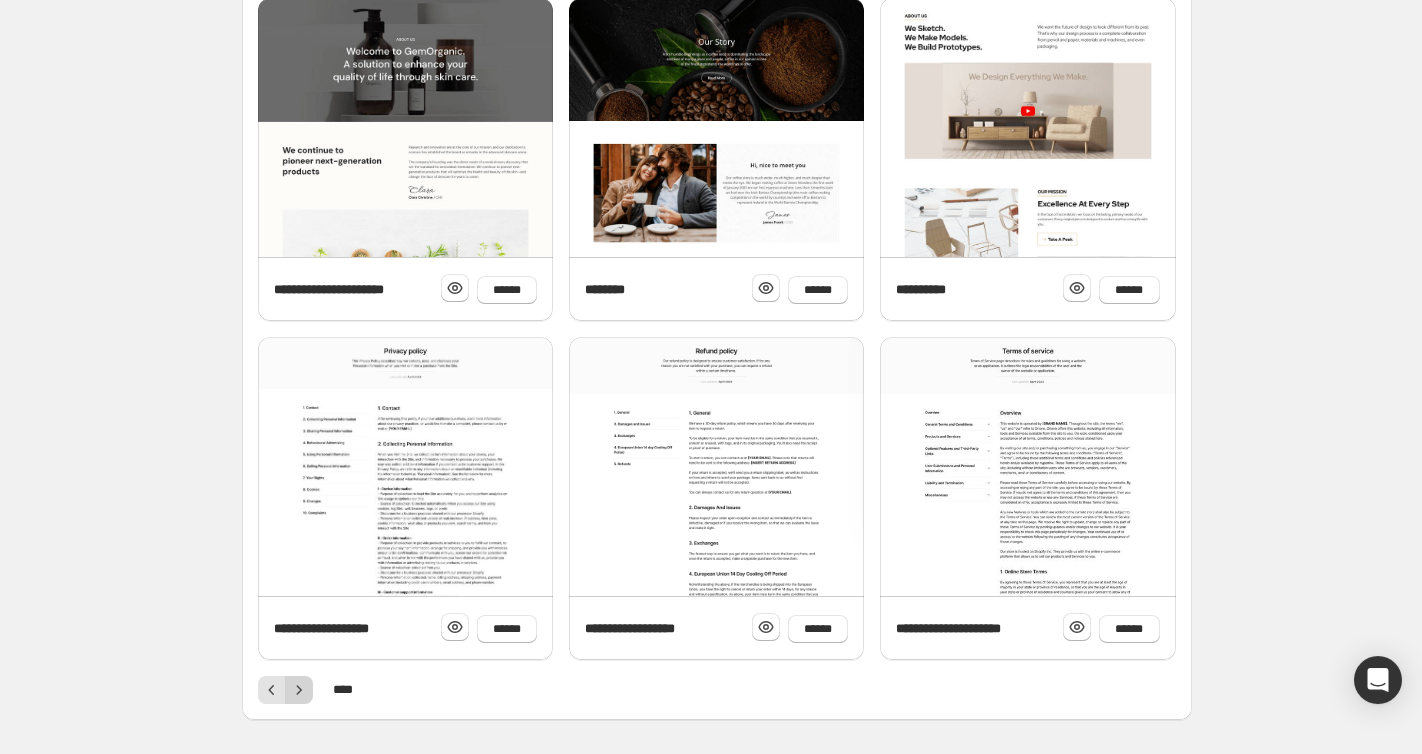 click 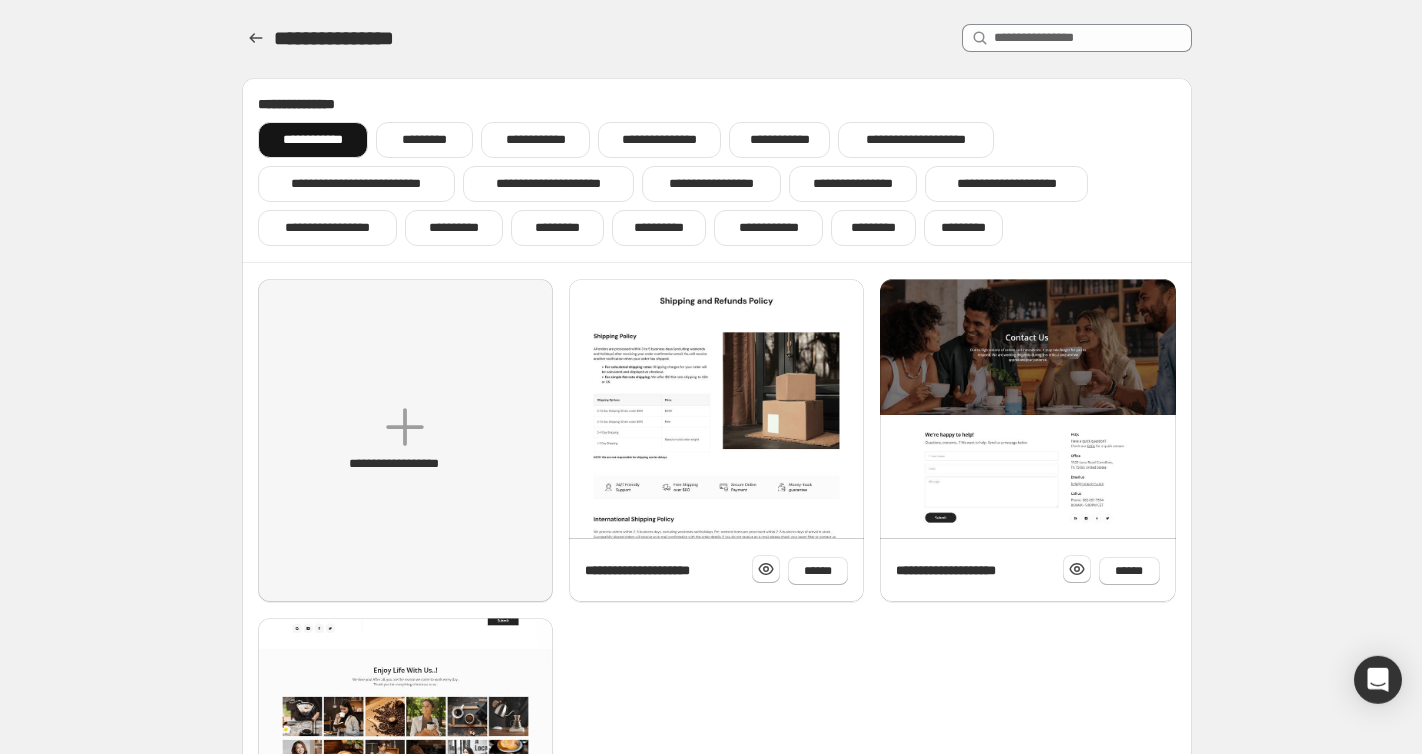 scroll, scrollTop: 0, scrollLeft: 0, axis: both 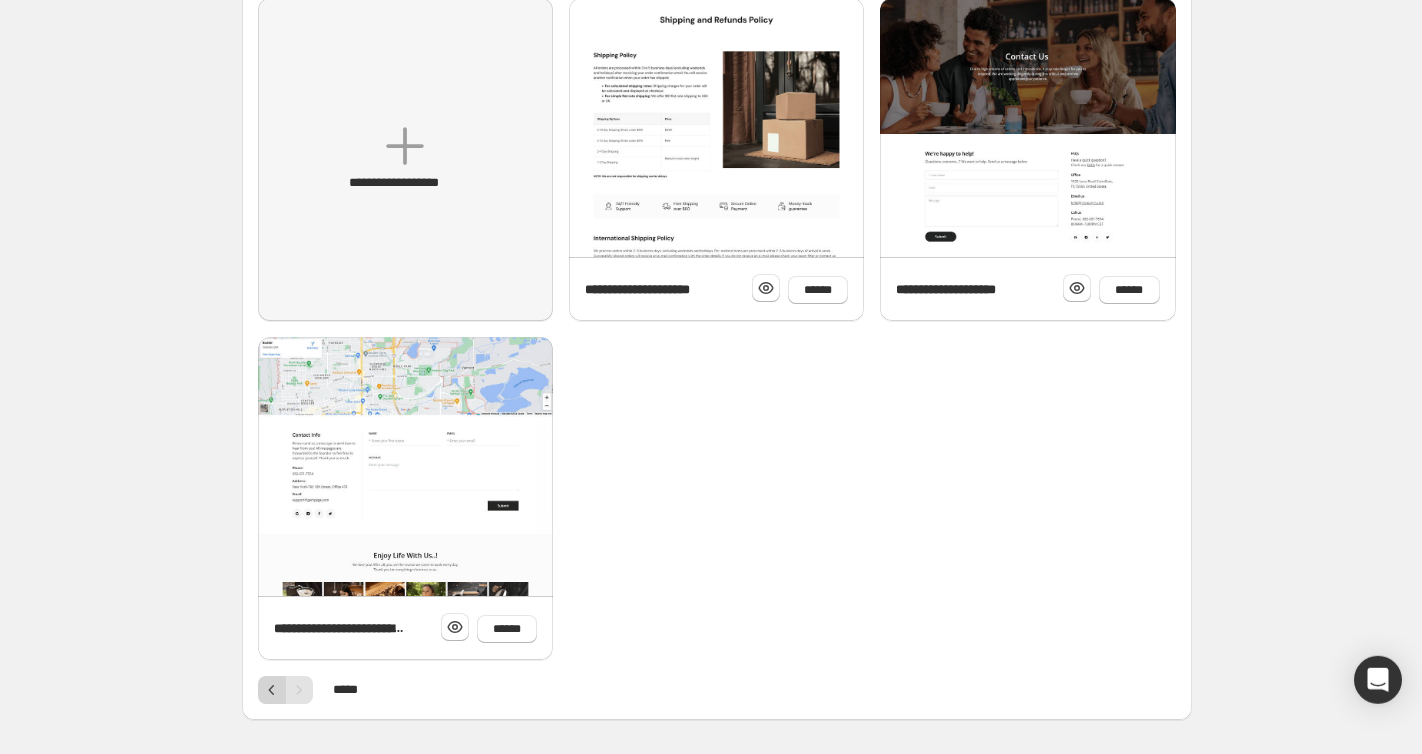click 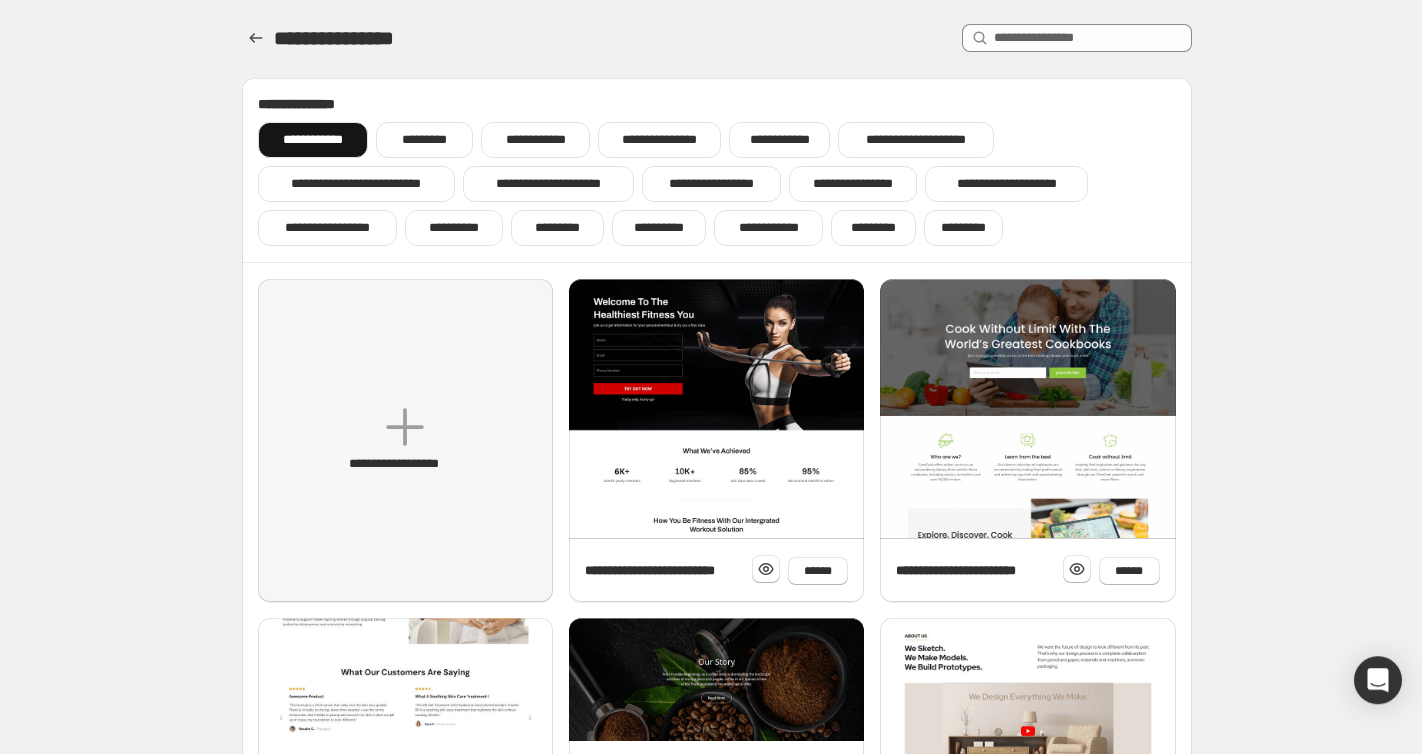scroll, scrollTop: 0, scrollLeft: 0, axis: both 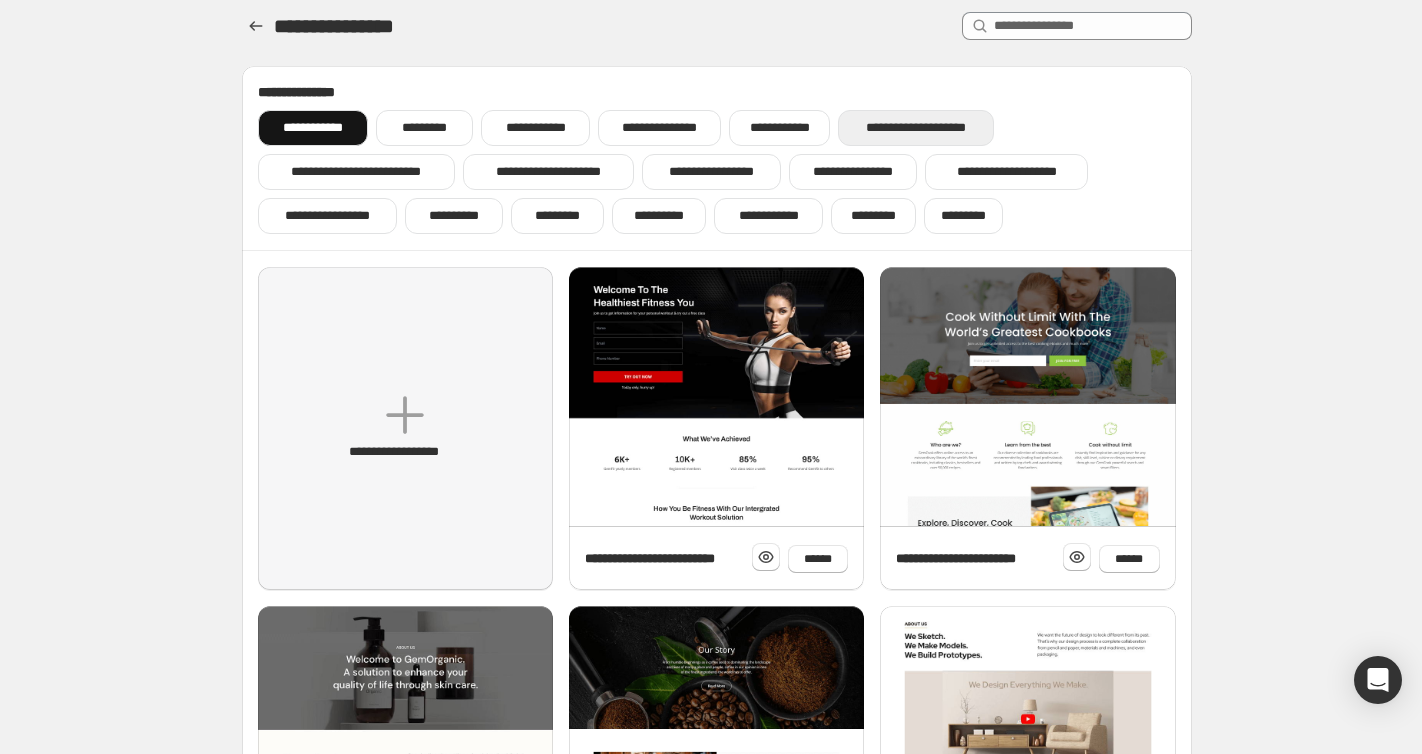 click on "**********" at bounding box center (916, 128) 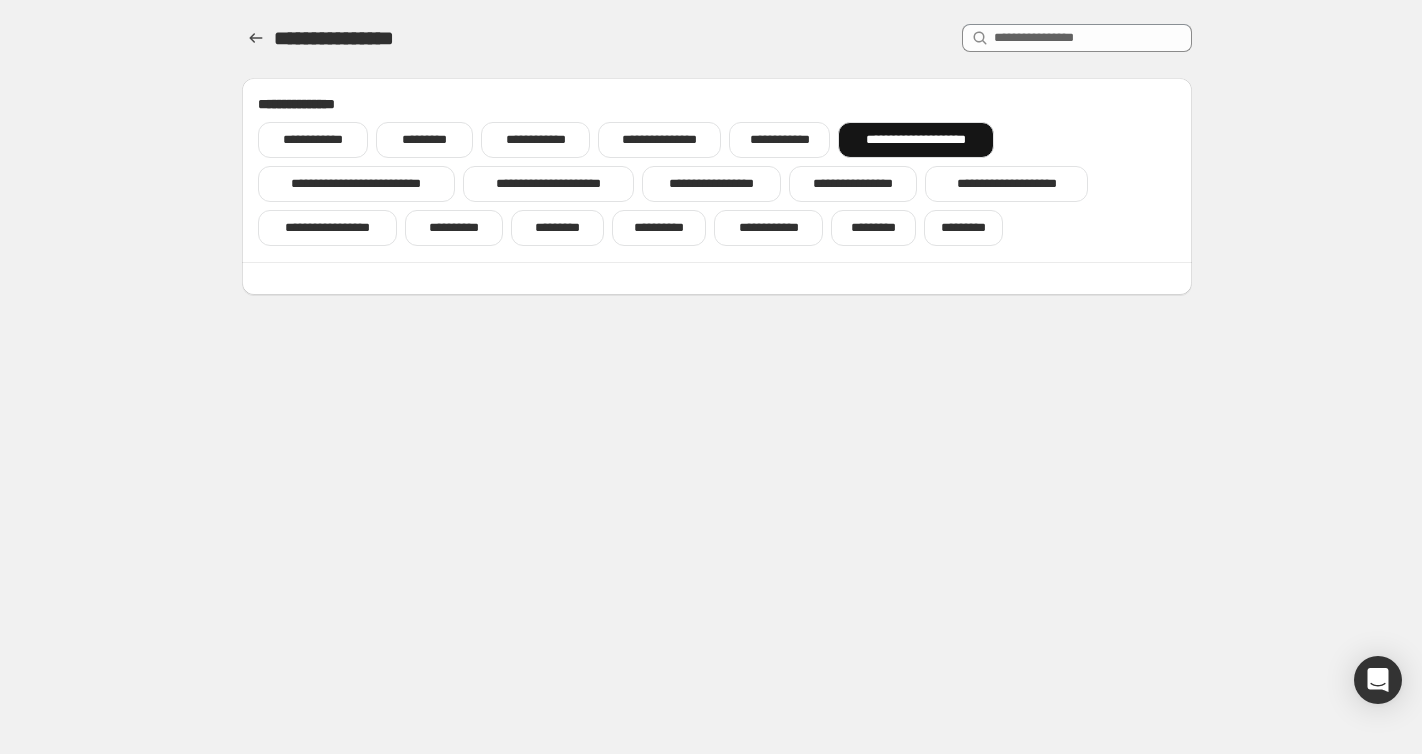 scroll, scrollTop: 0, scrollLeft: 0, axis: both 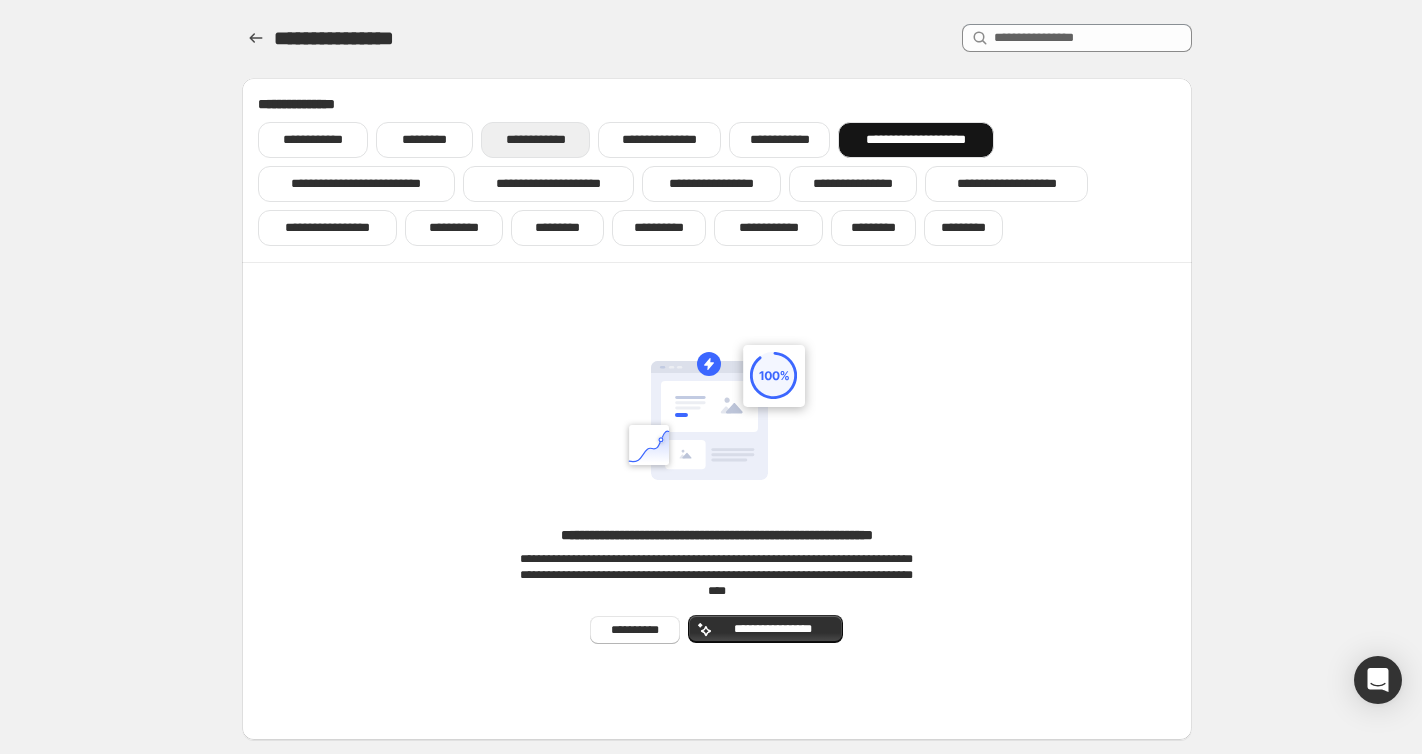 click on "**********" at bounding box center [535, 140] 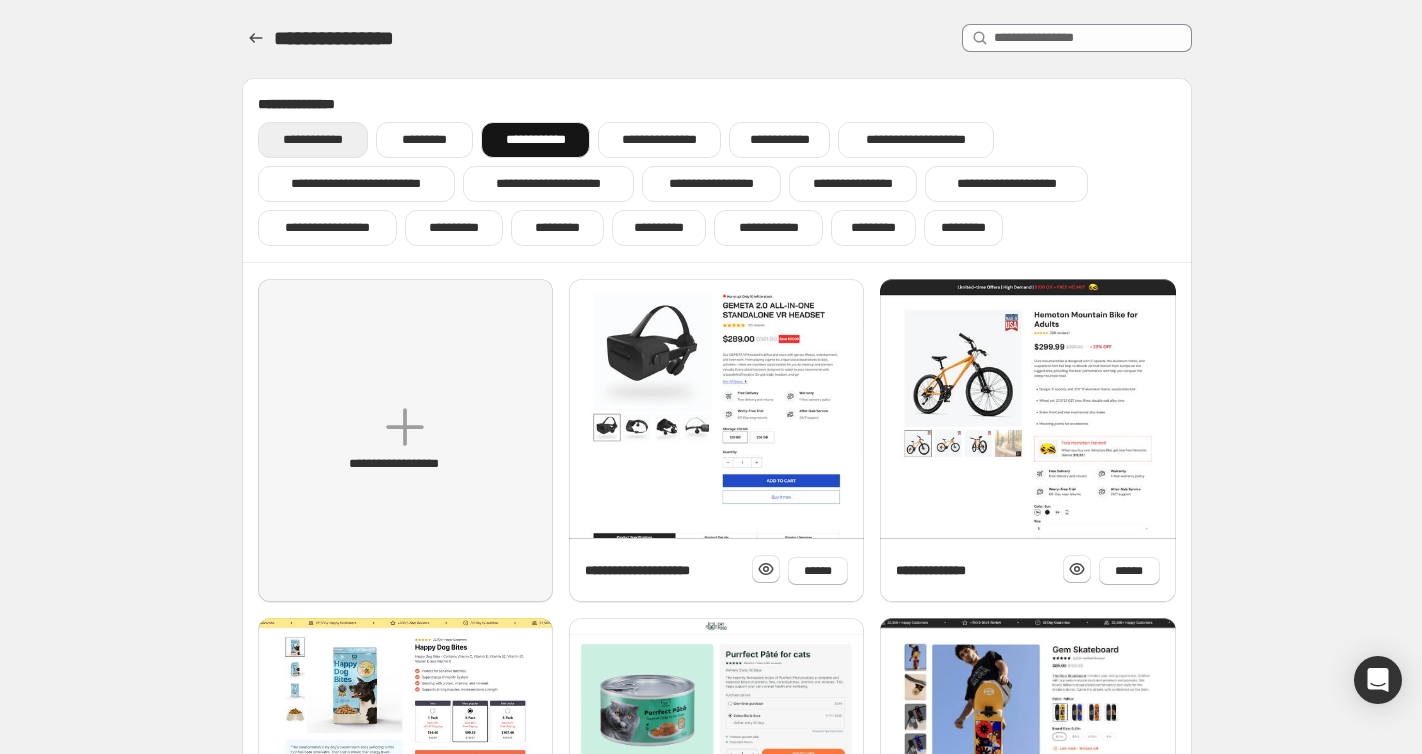 click on "**********" at bounding box center (313, 140) 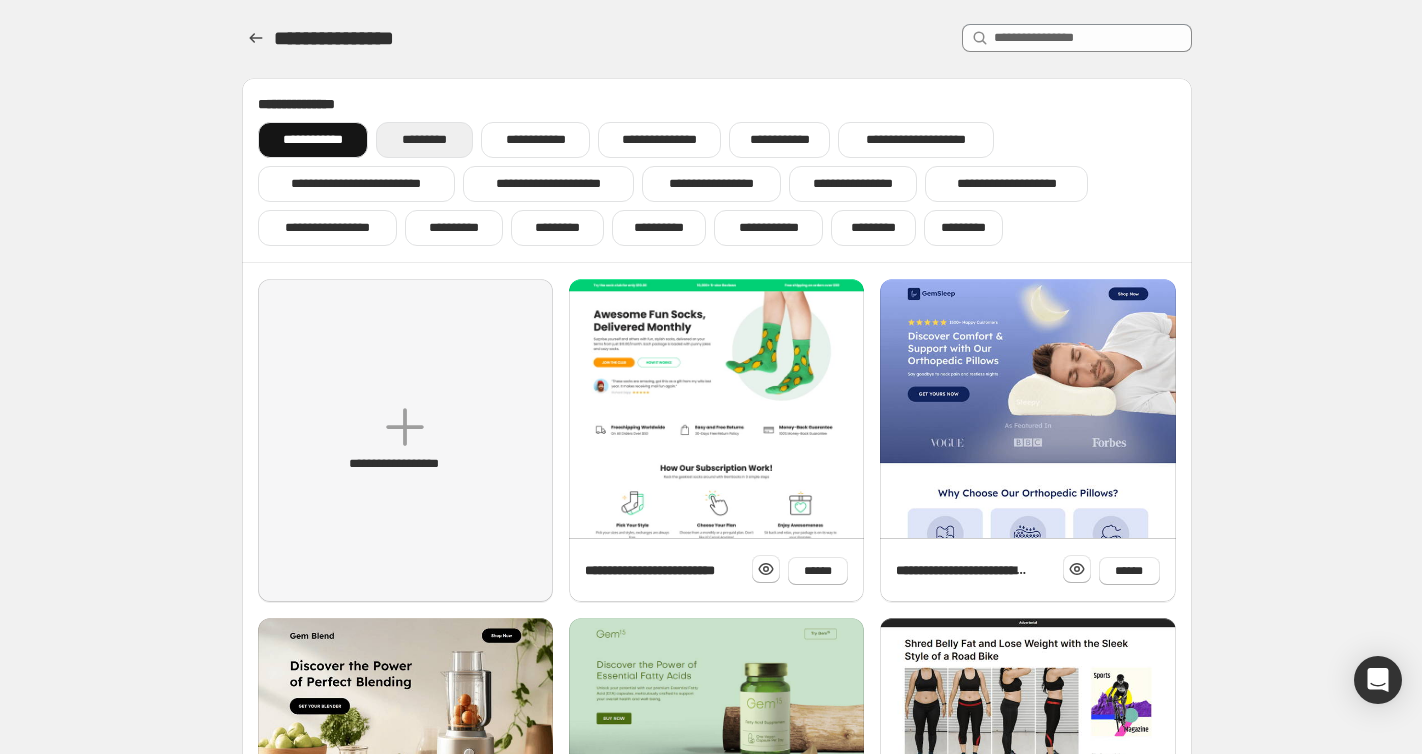 click on "*********" at bounding box center [424, 140] 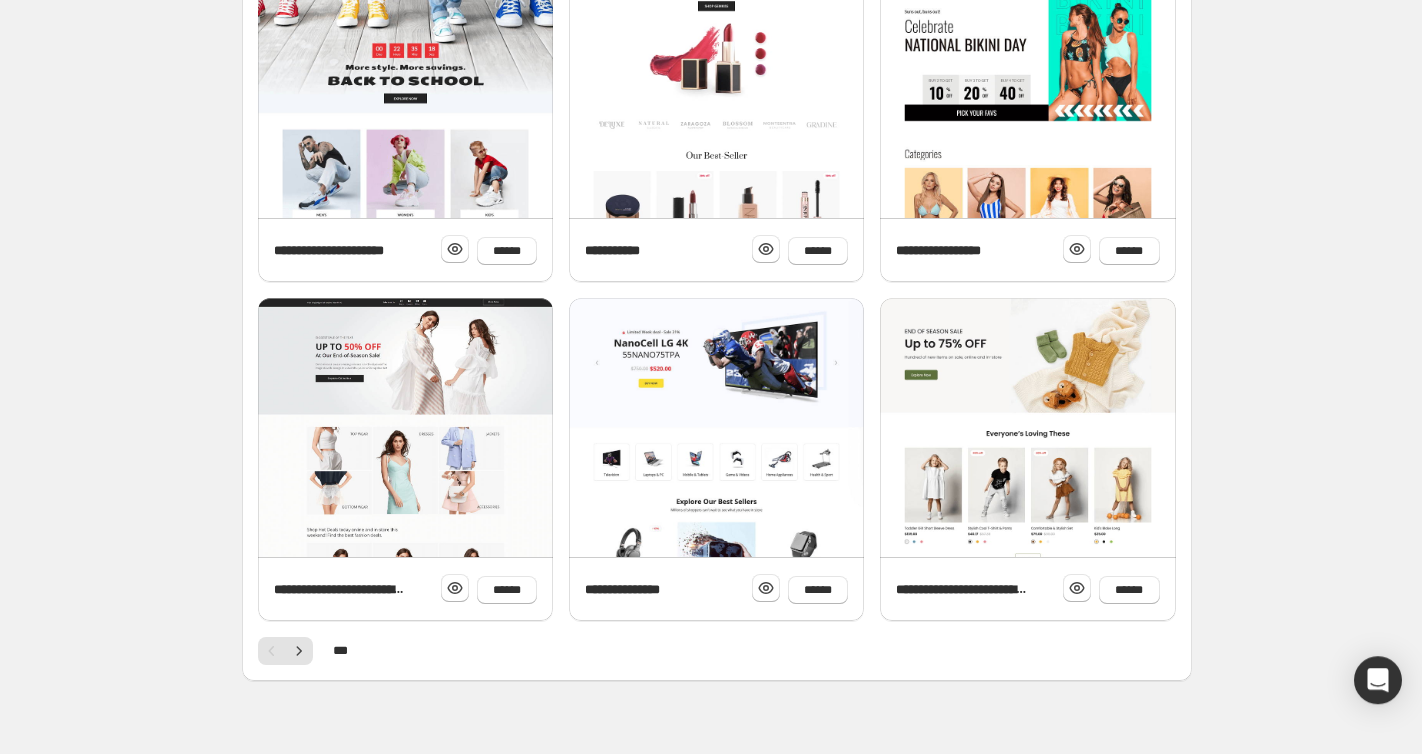 scroll, scrollTop: 660, scrollLeft: 0, axis: vertical 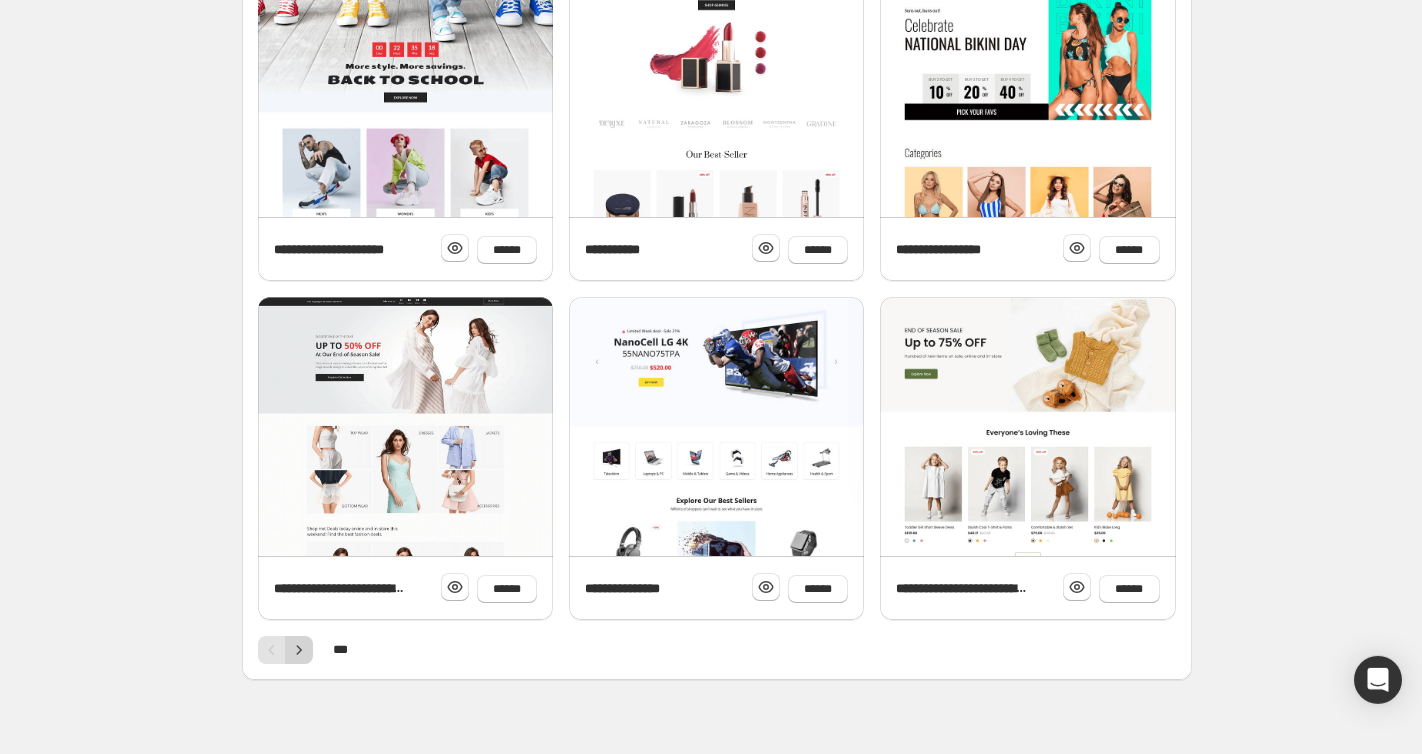 click 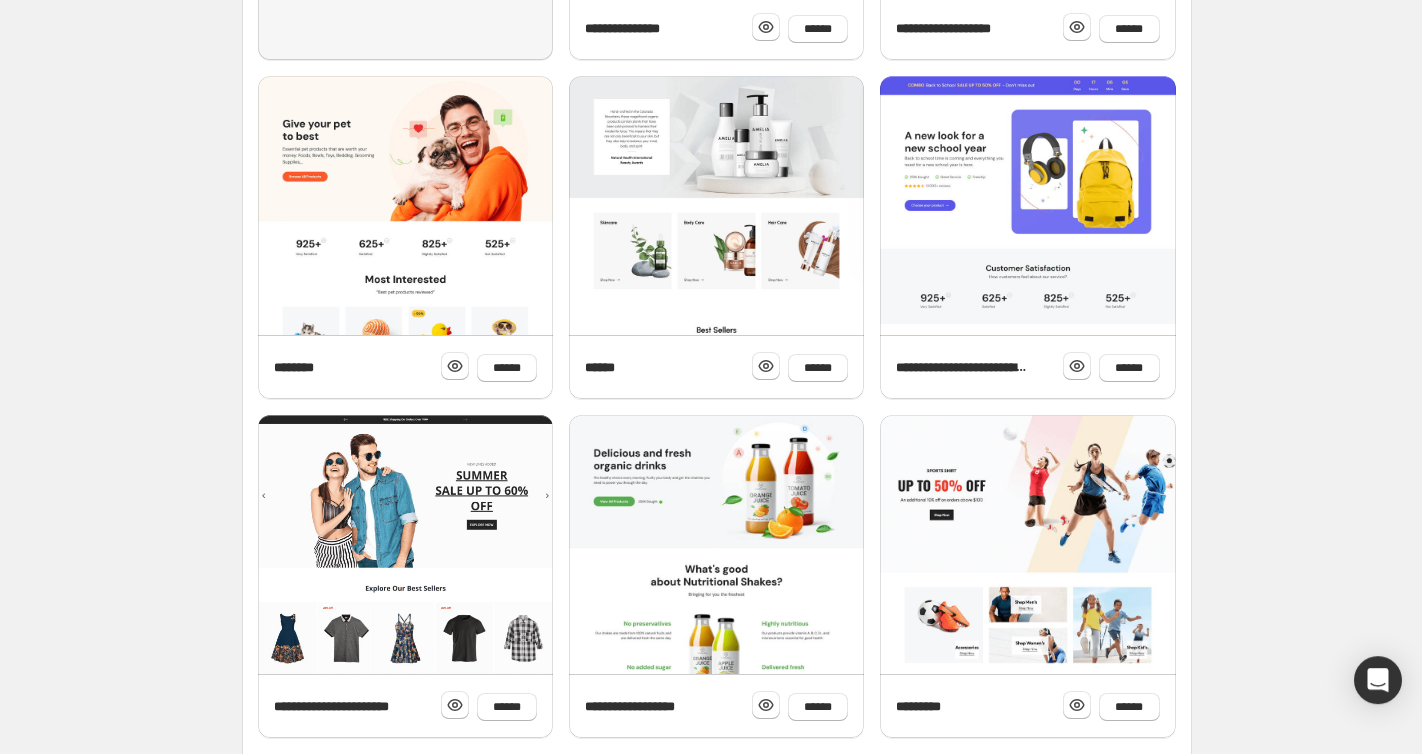 scroll, scrollTop: 686, scrollLeft: 0, axis: vertical 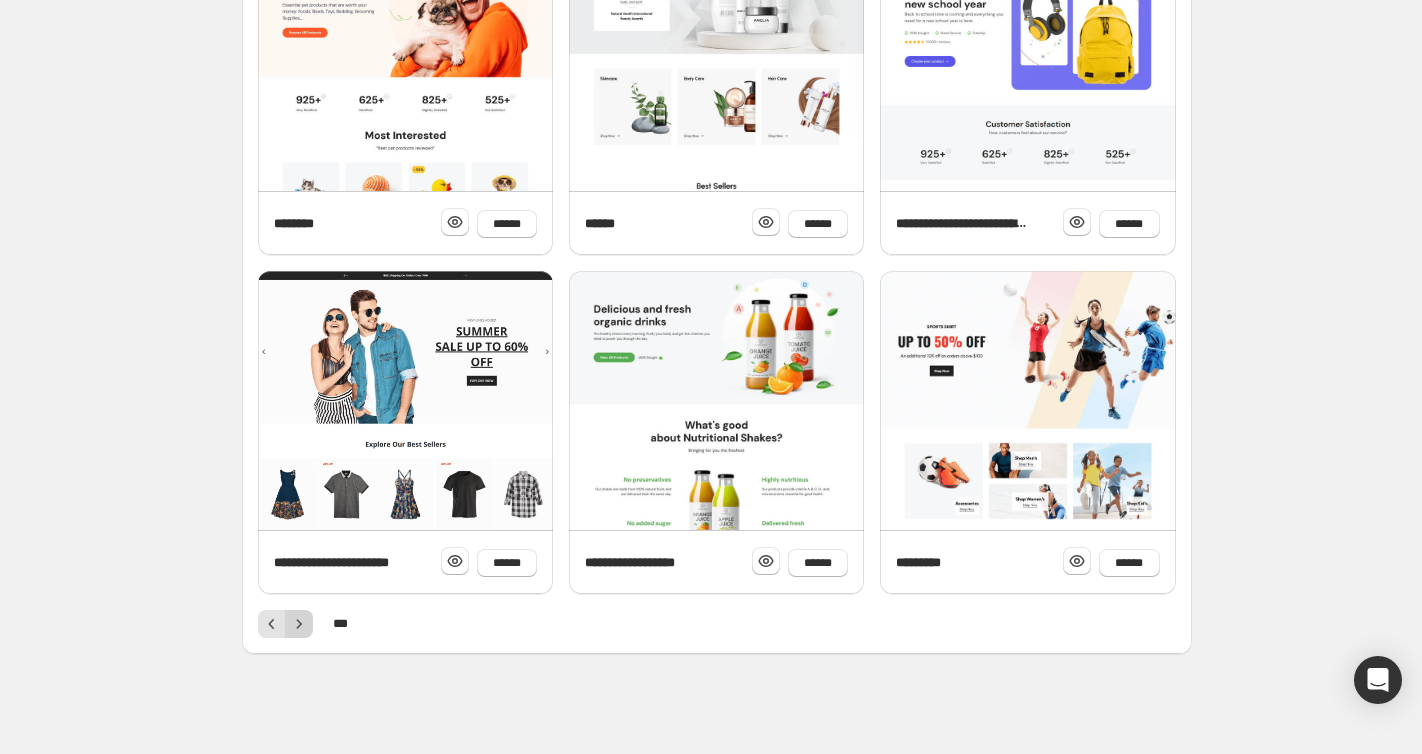 click 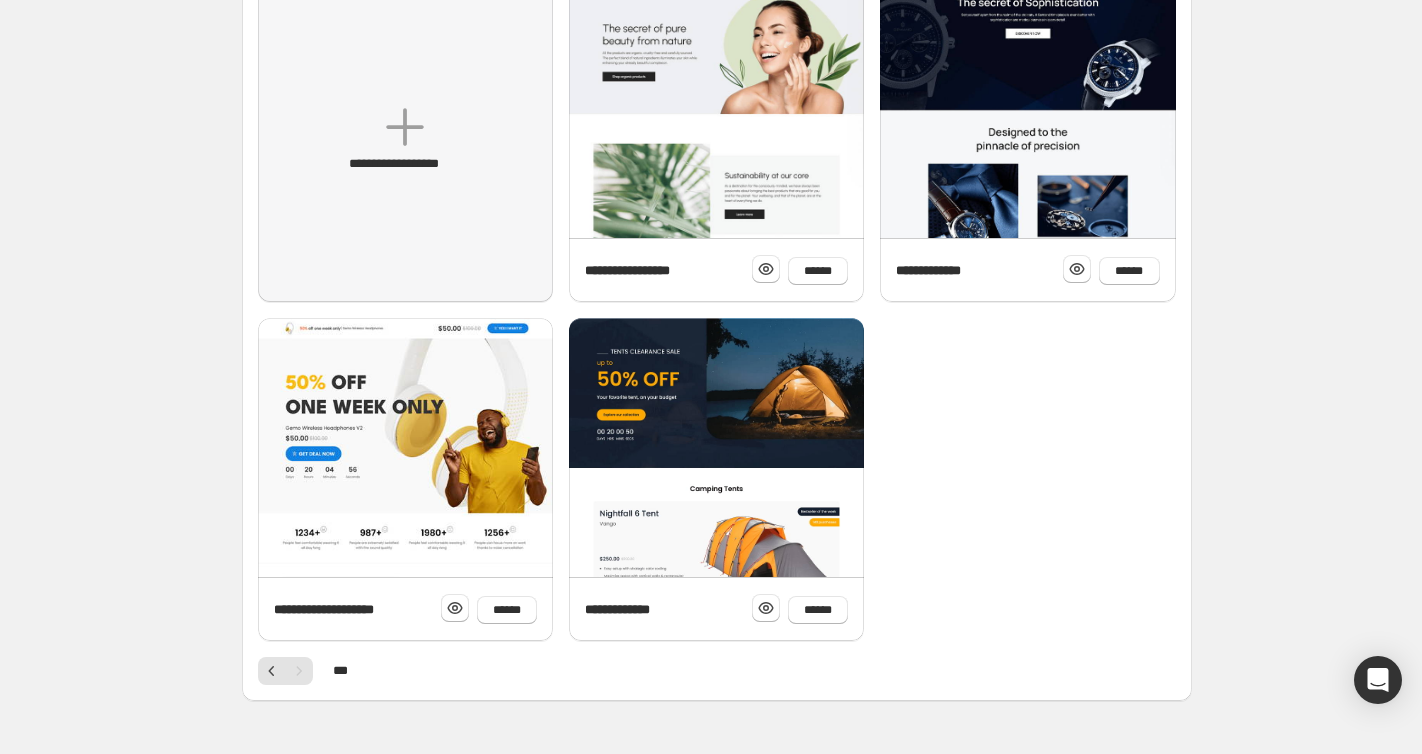 scroll, scrollTop: 347, scrollLeft: 0, axis: vertical 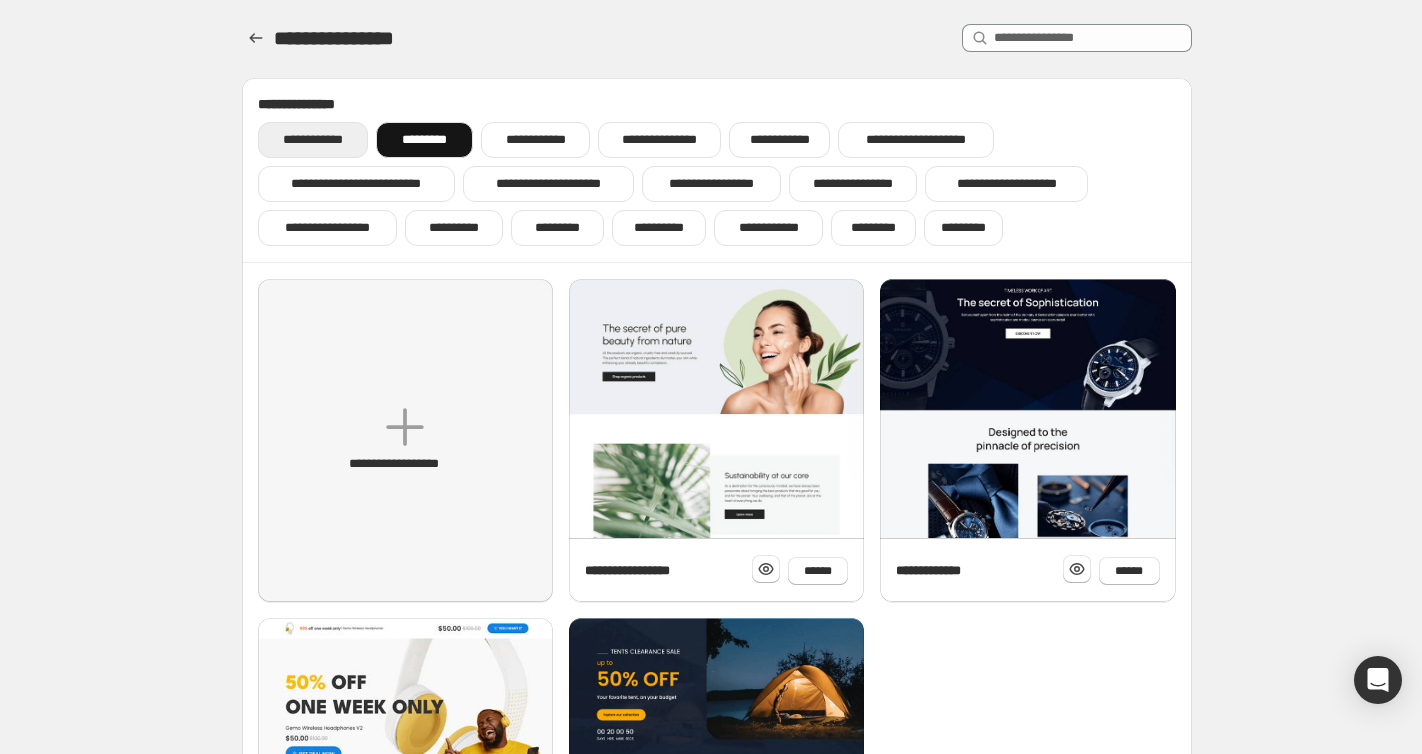 click on "**********" at bounding box center (313, 140) 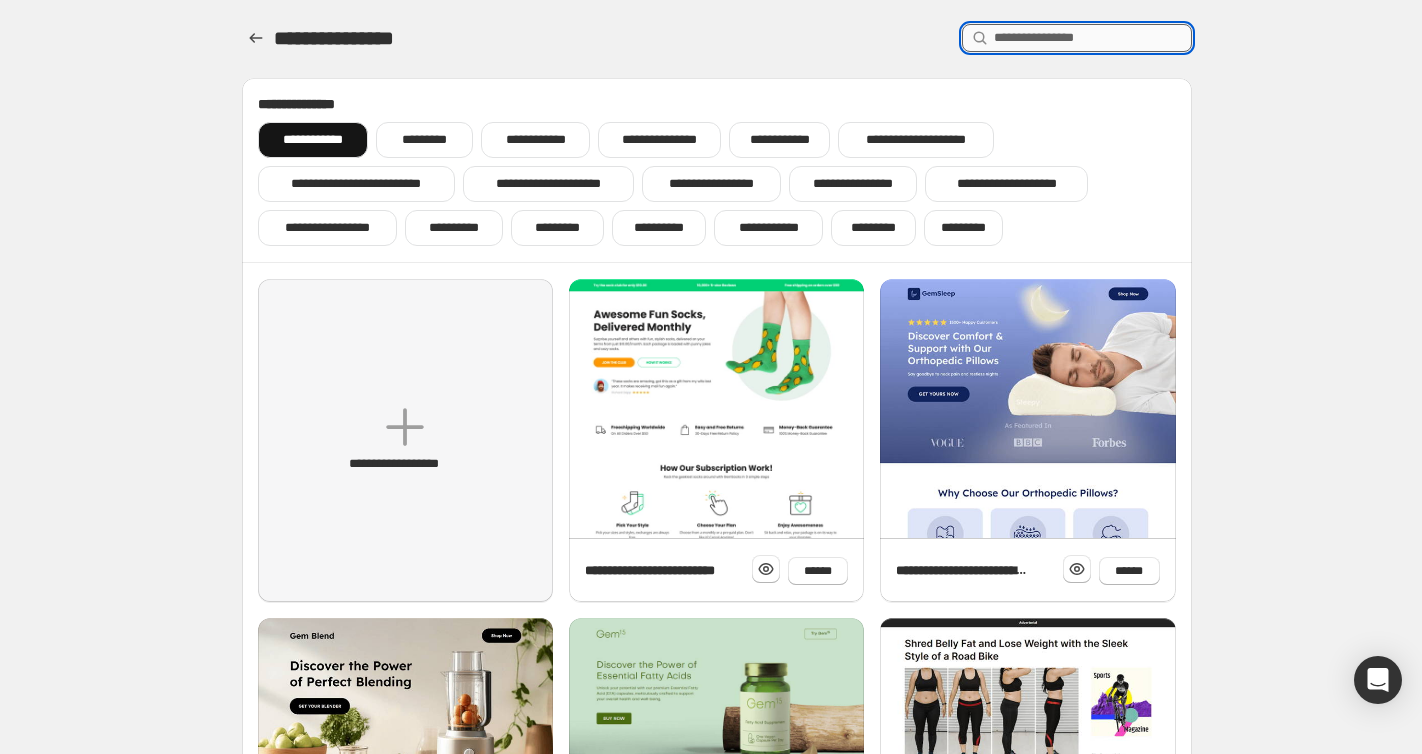 click at bounding box center (1093, 38) 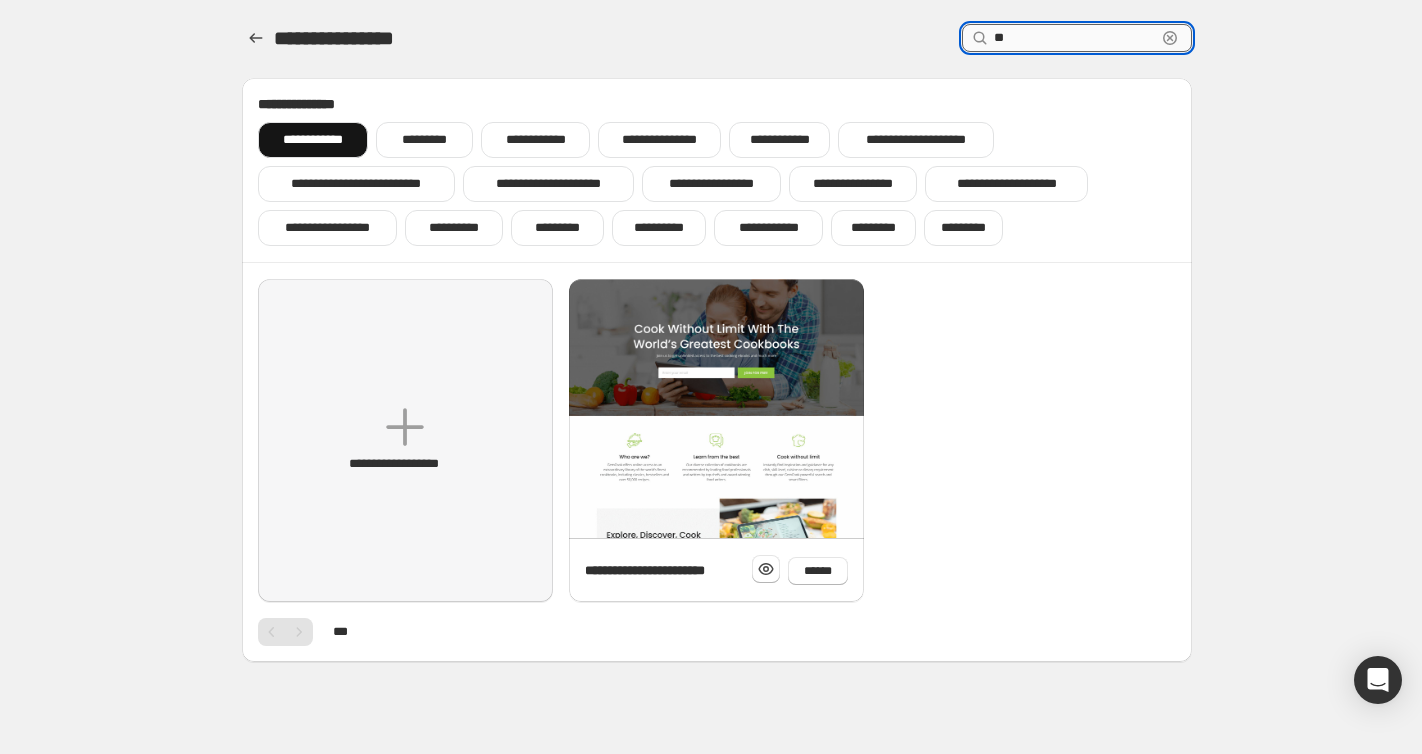 type on "*" 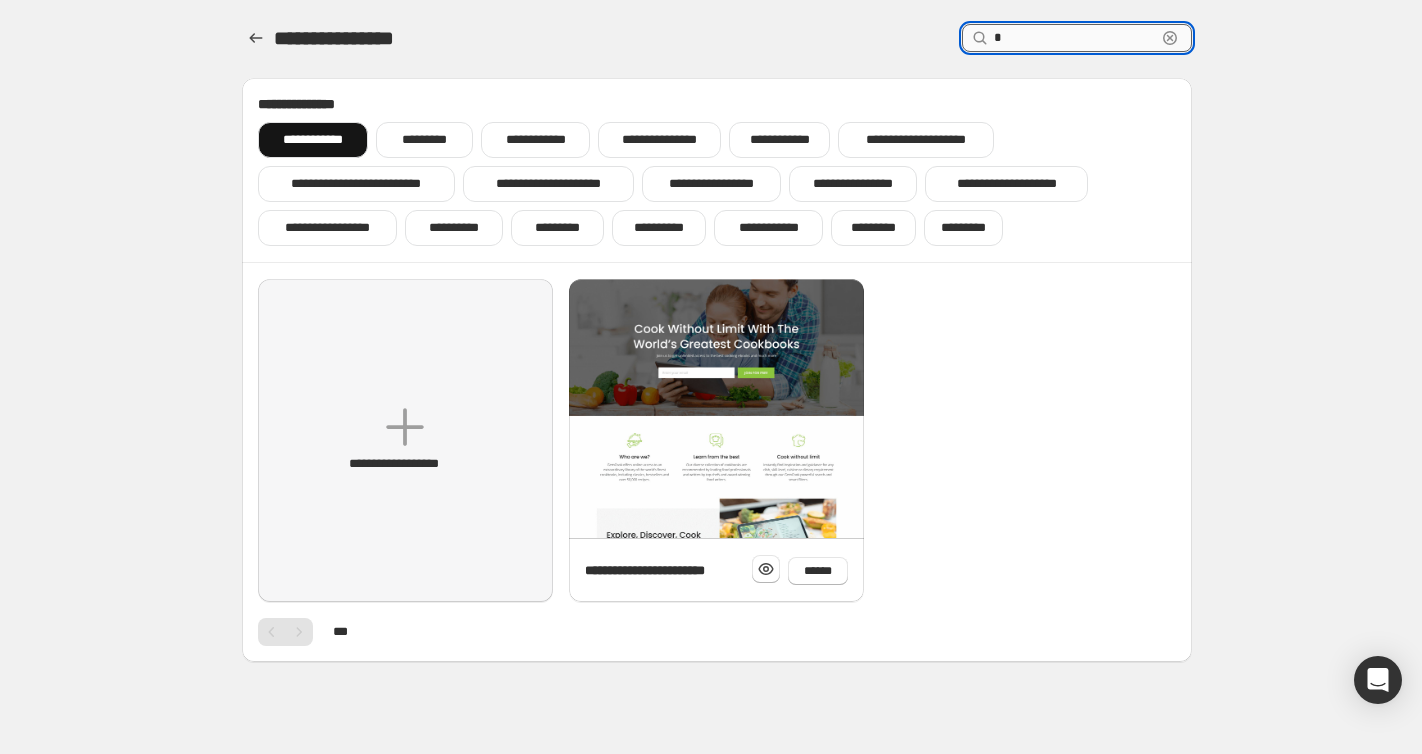 type 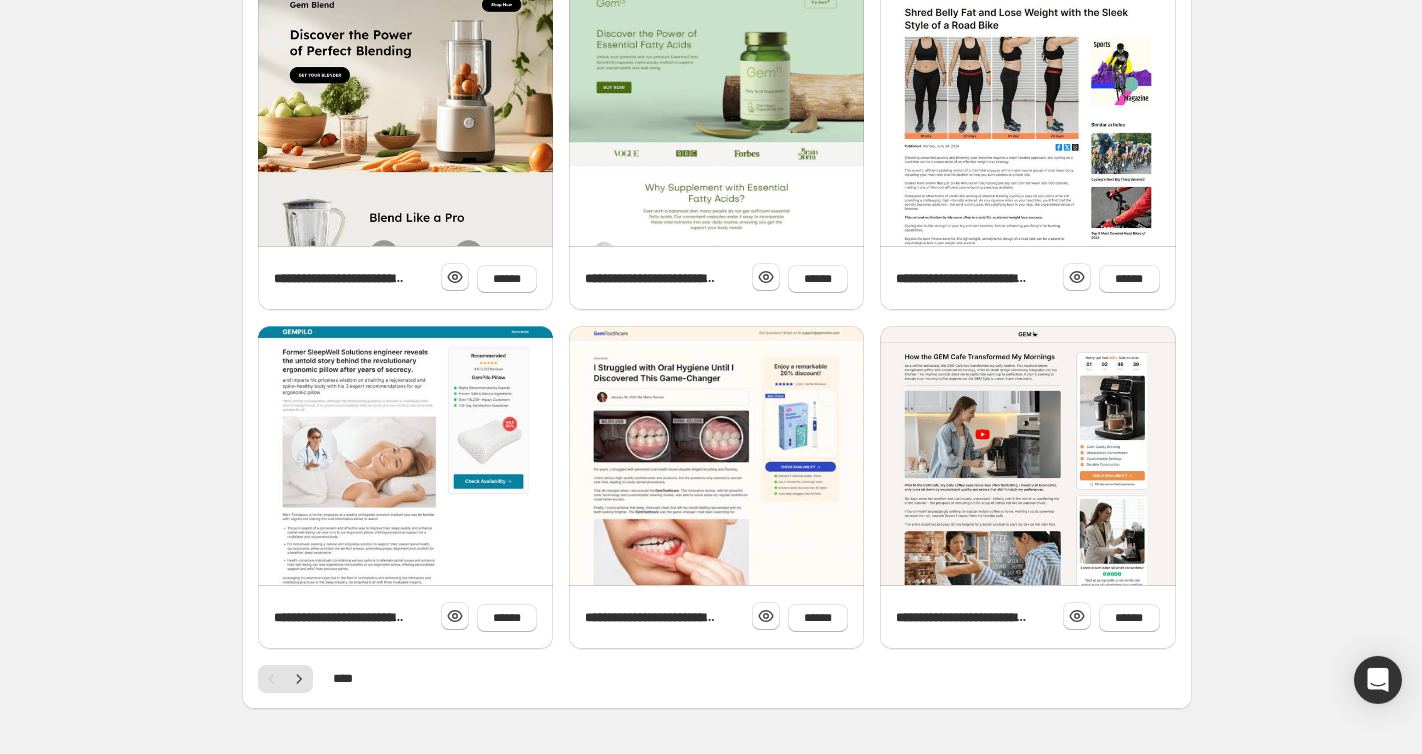 scroll, scrollTop: 686, scrollLeft: 0, axis: vertical 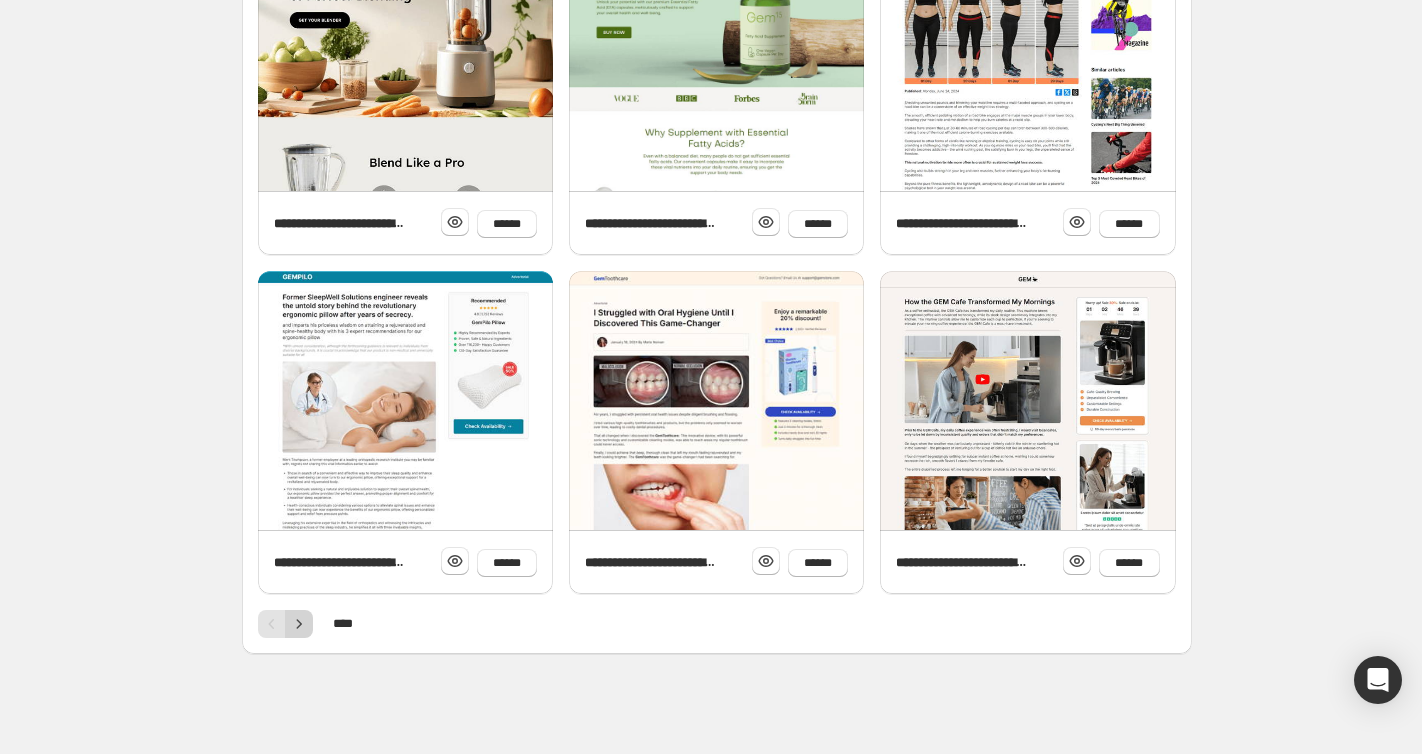 click 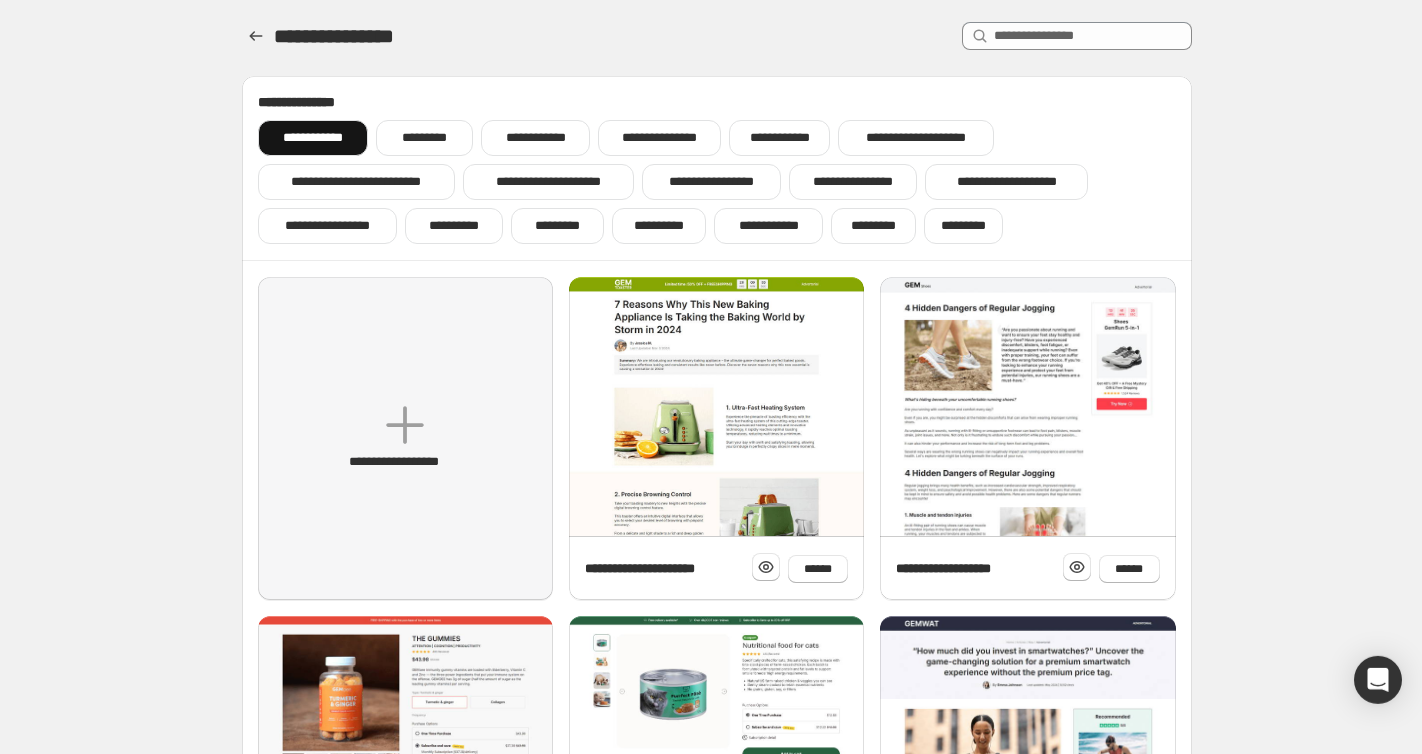 scroll, scrollTop: 0, scrollLeft: 0, axis: both 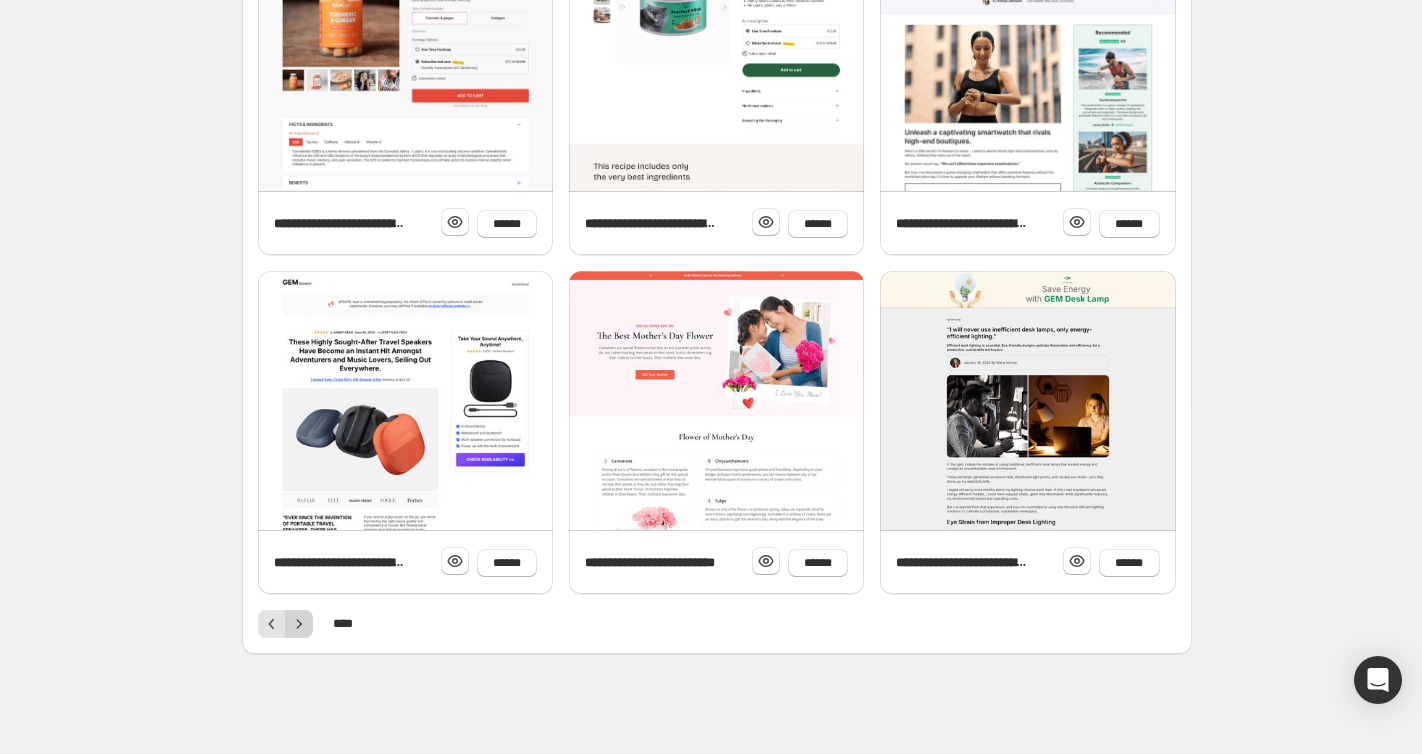 click 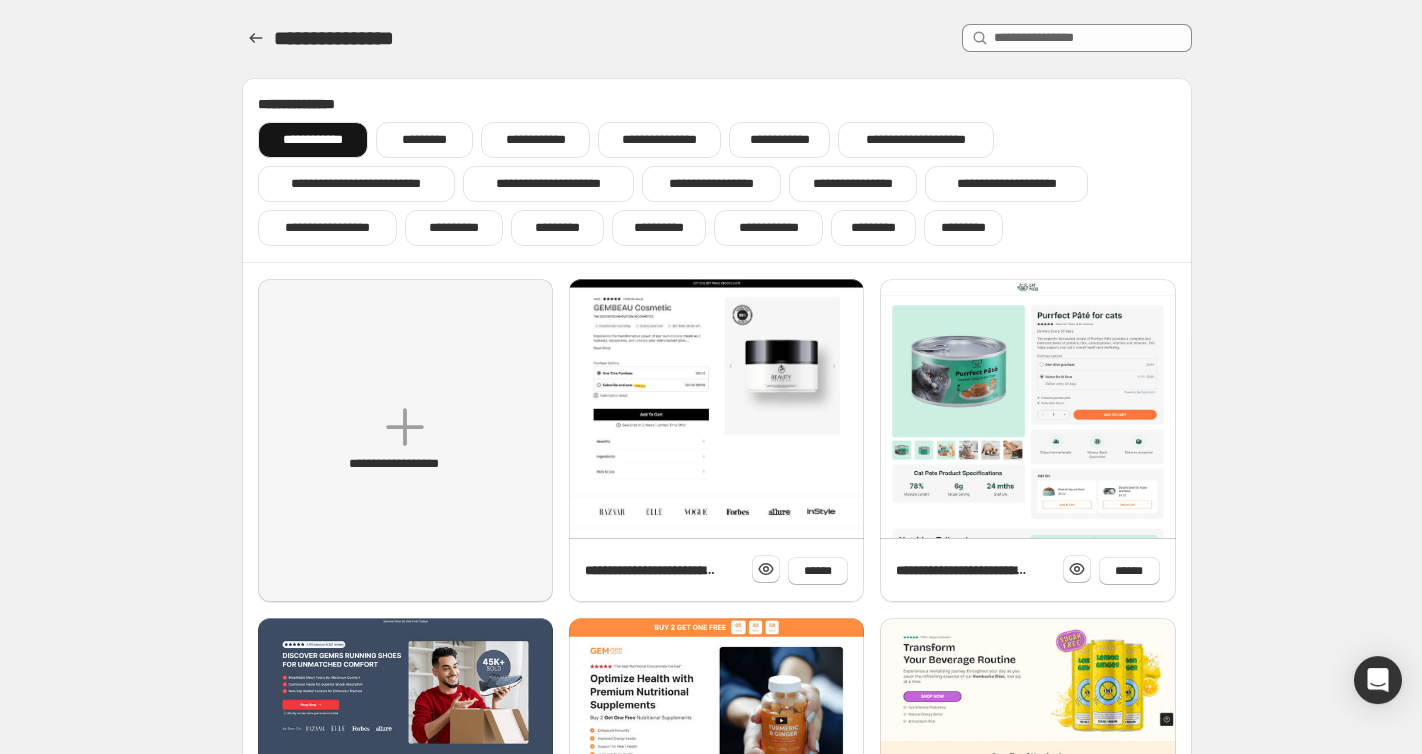 scroll, scrollTop: 0, scrollLeft: 0, axis: both 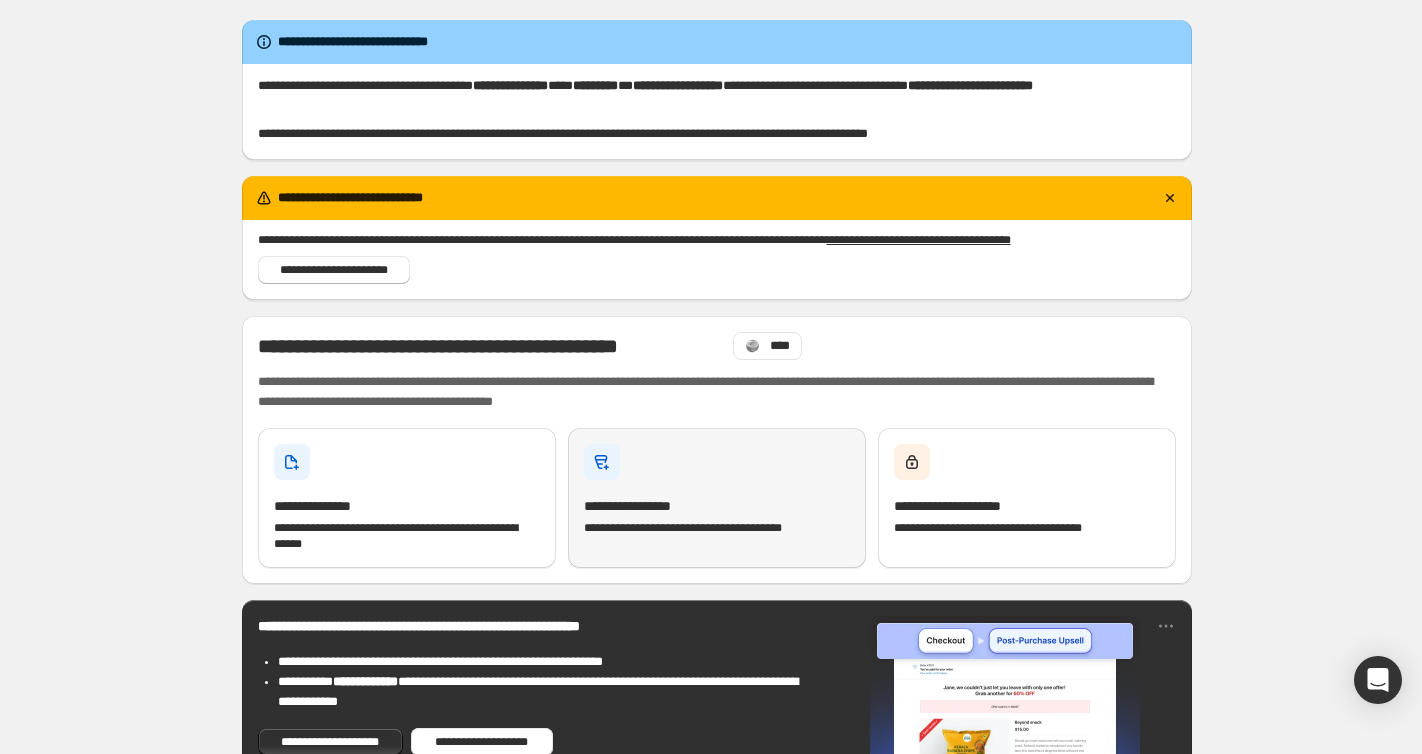 click on "**********" at bounding box center [717, 516] 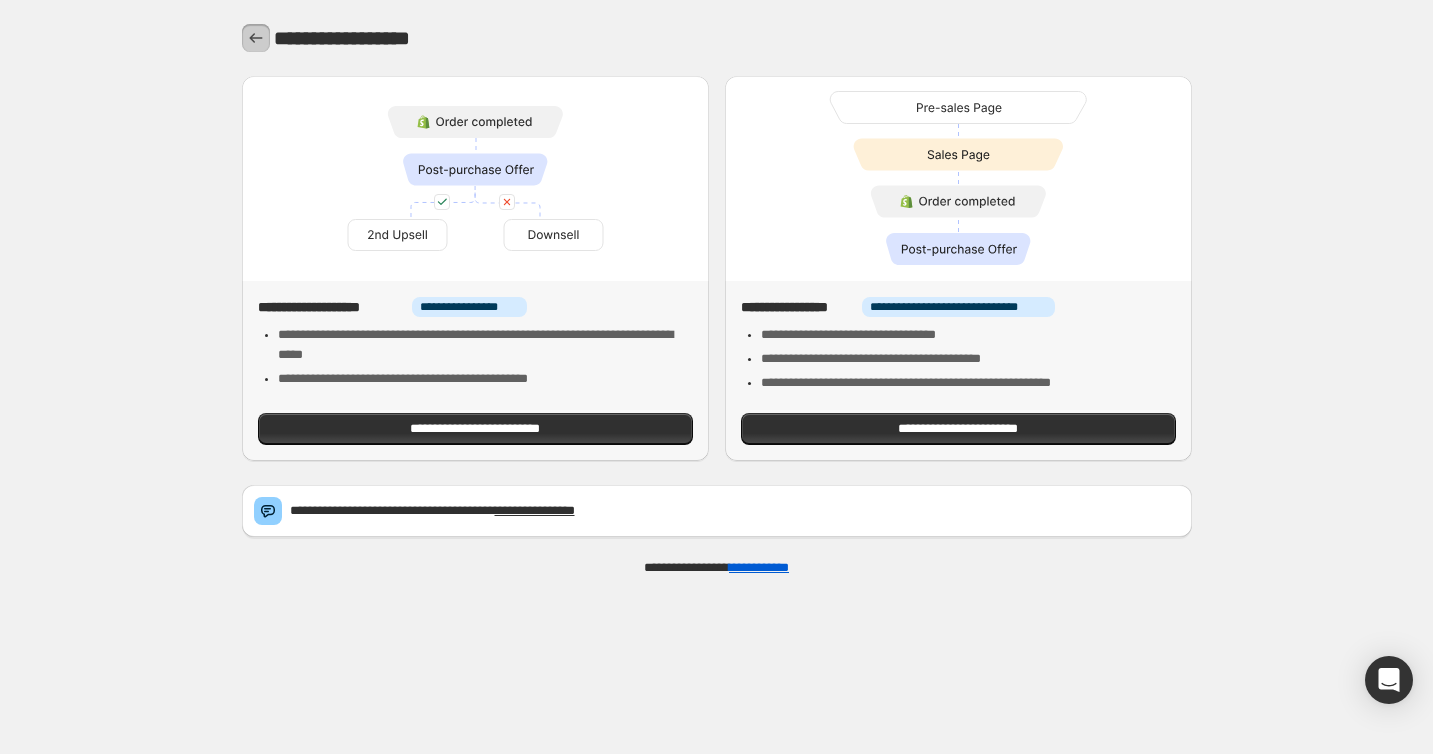 click 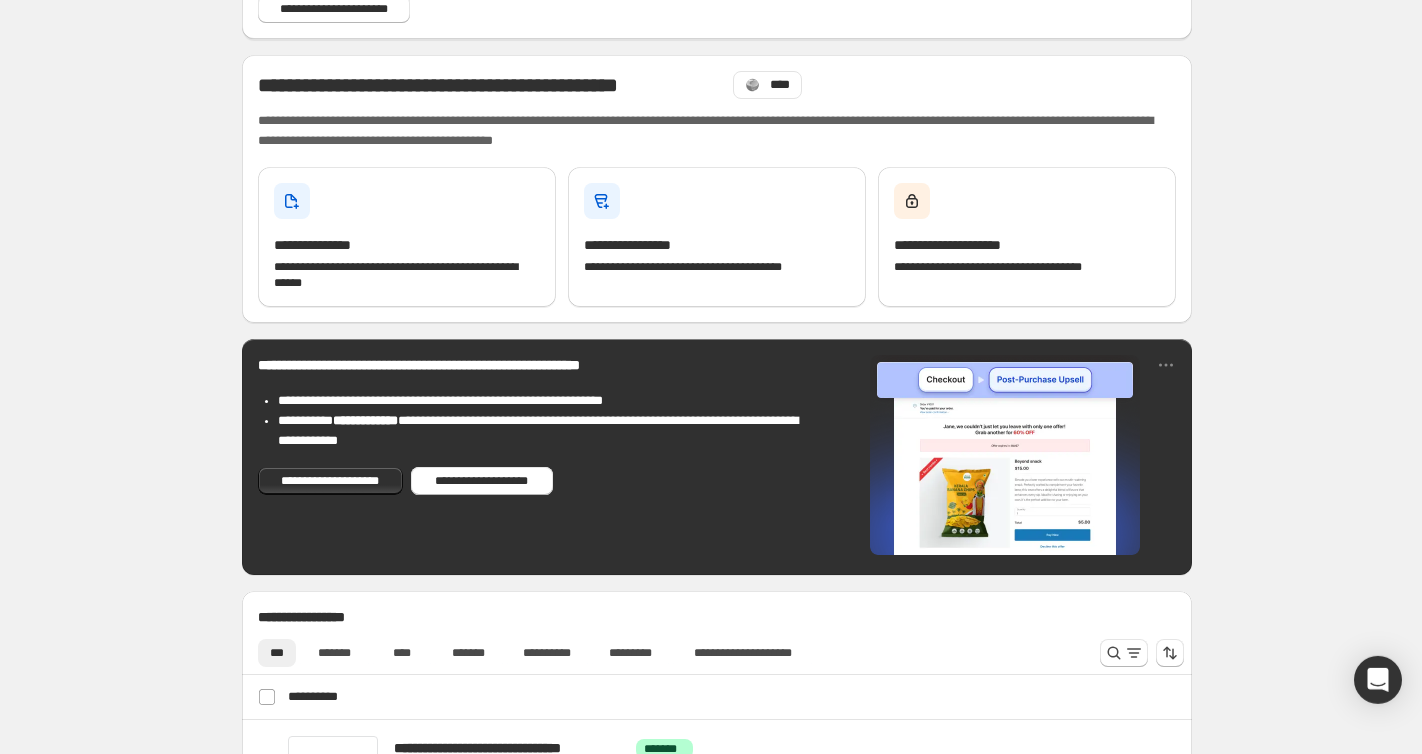 scroll, scrollTop: 257, scrollLeft: 0, axis: vertical 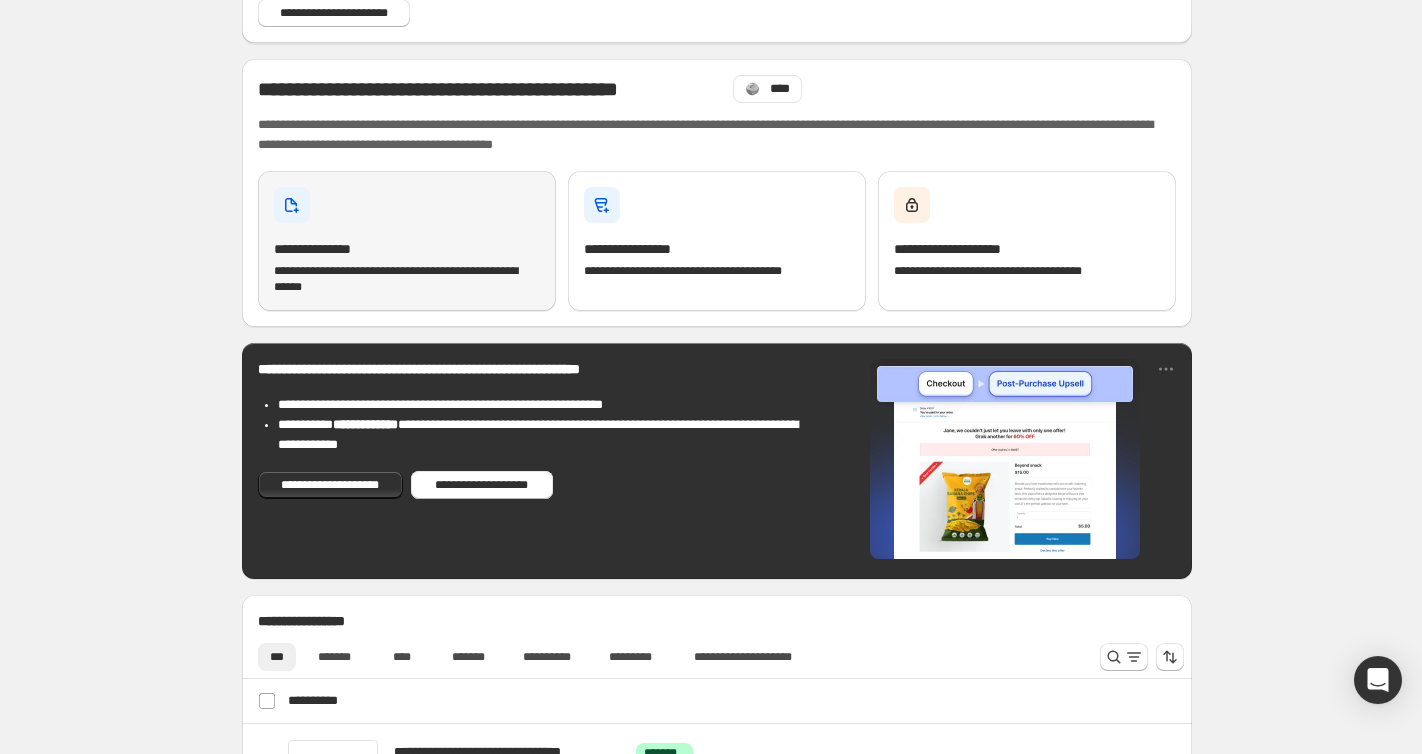click on "**********" at bounding box center [407, 279] 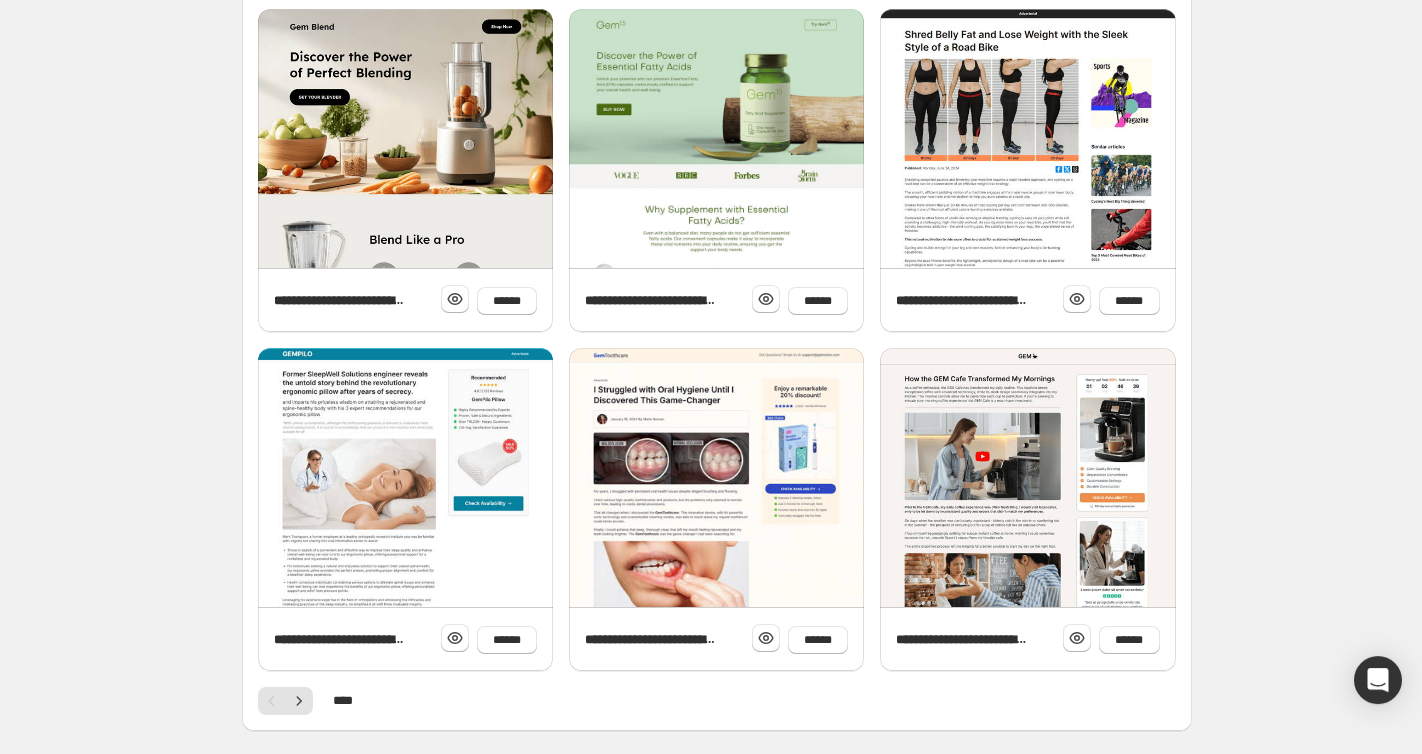 scroll, scrollTop: 100, scrollLeft: 0, axis: vertical 